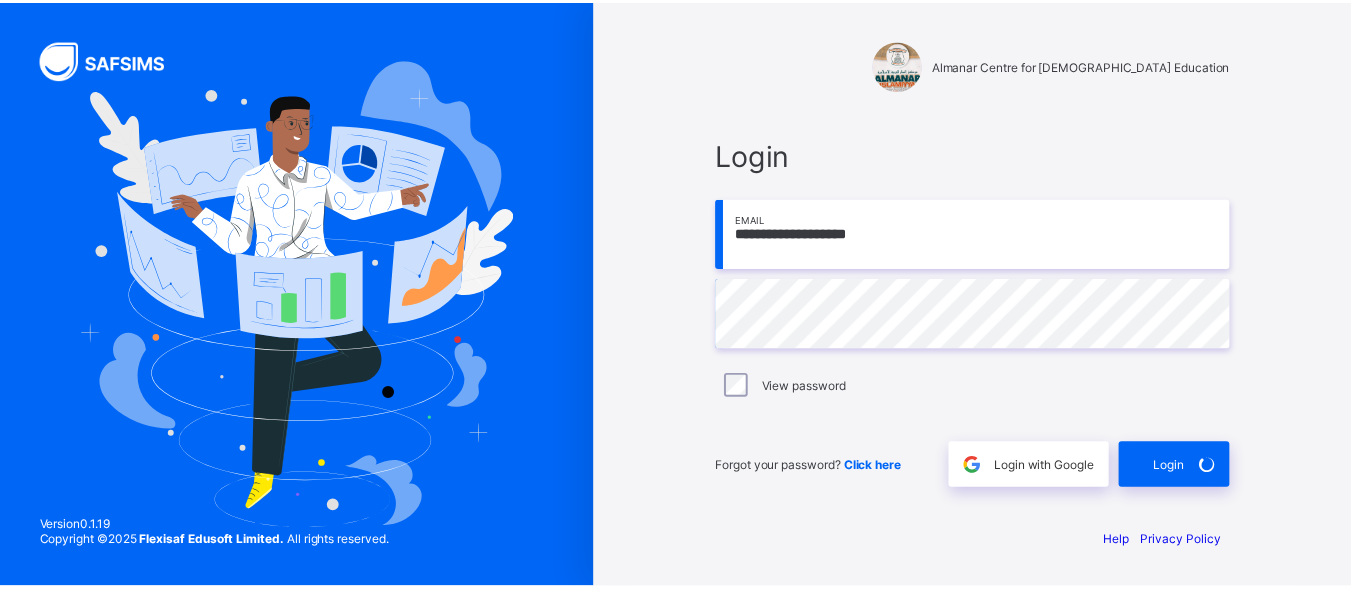 scroll, scrollTop: 0, scrollLeft: 0, axis: both 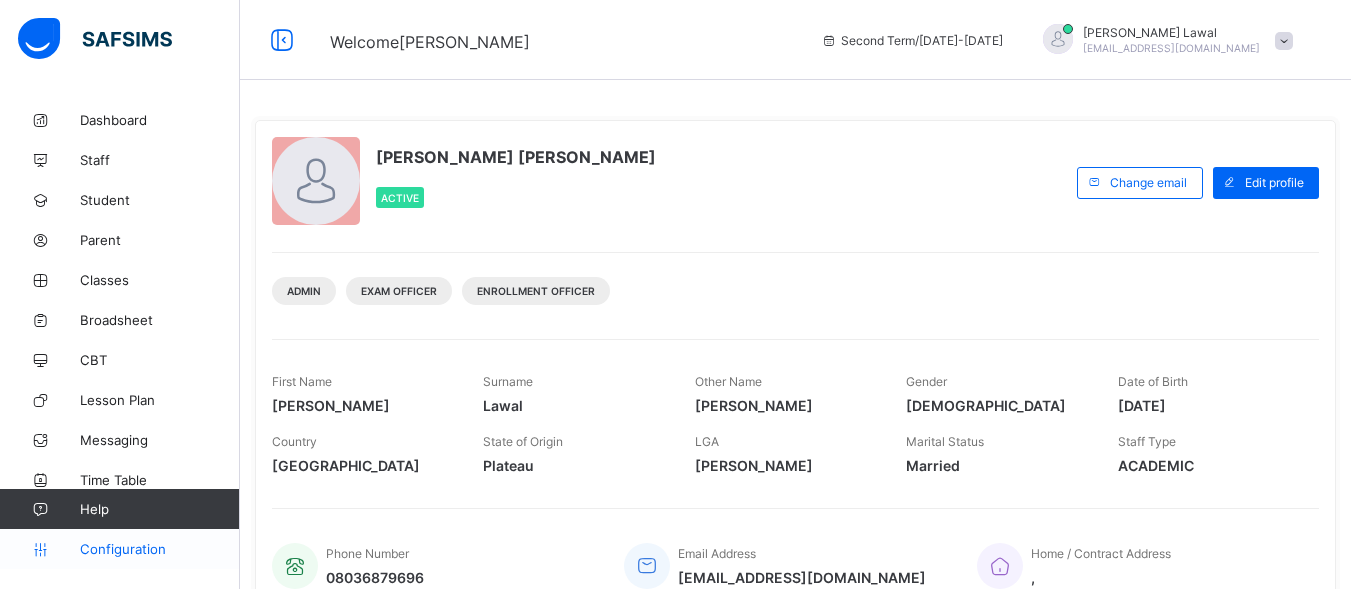 click on "Configuration" at bounding box center (159, 549) 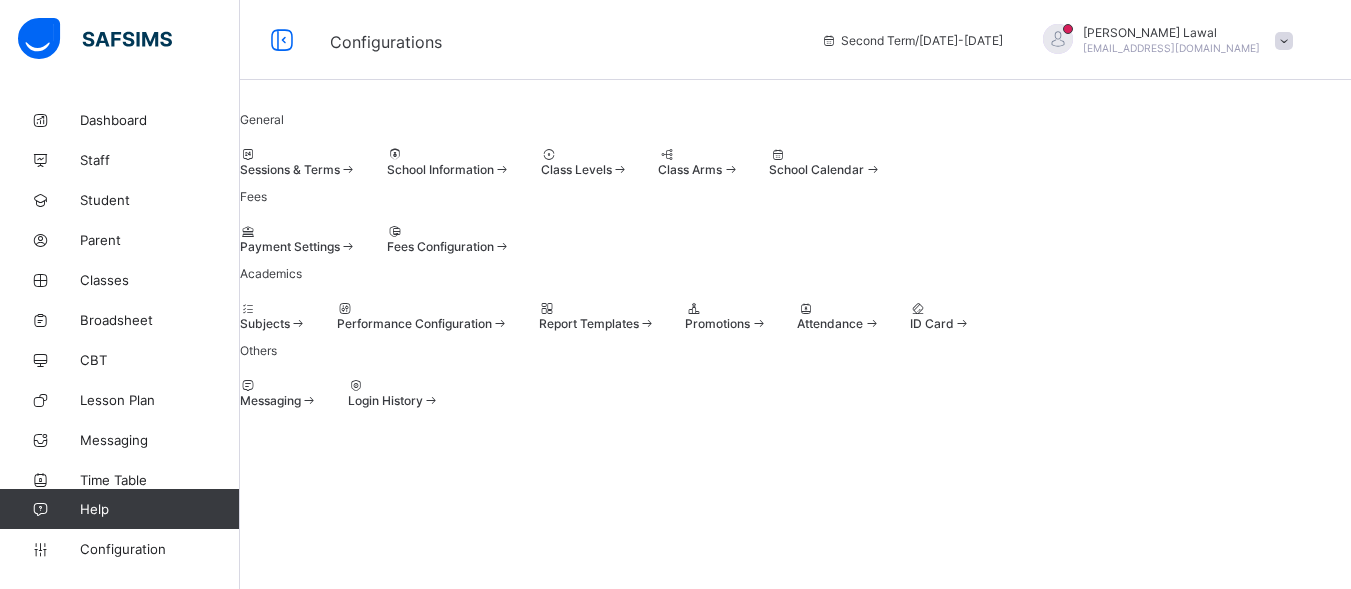 click on "Sessions & Terms" at bounding box center [290, 169] 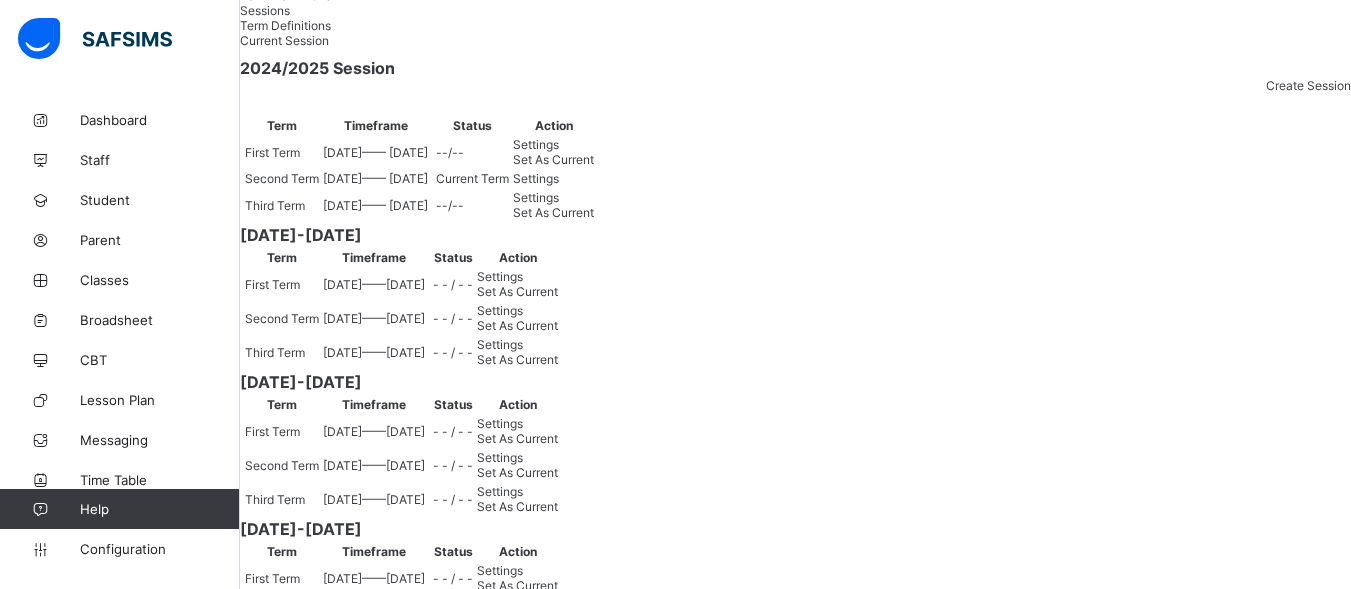scroll, scrollTop: 300, scrollLeft: 0, axis: vertical 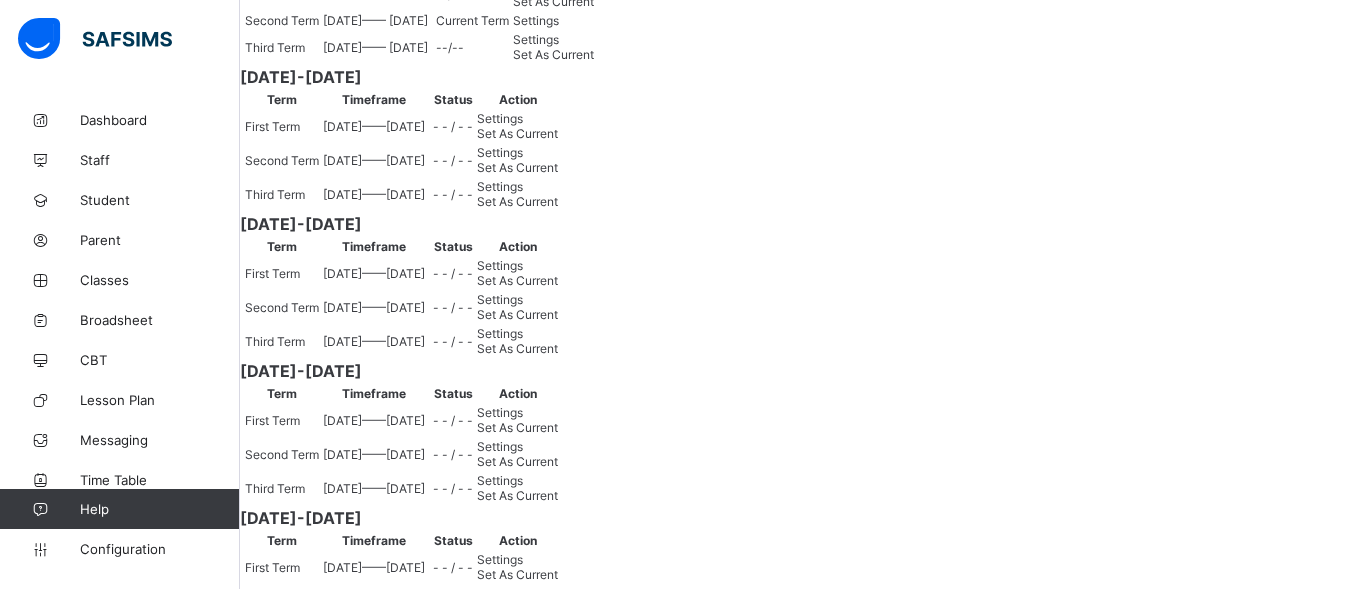 click on "Set As Current" at bounding box center [553, 54] 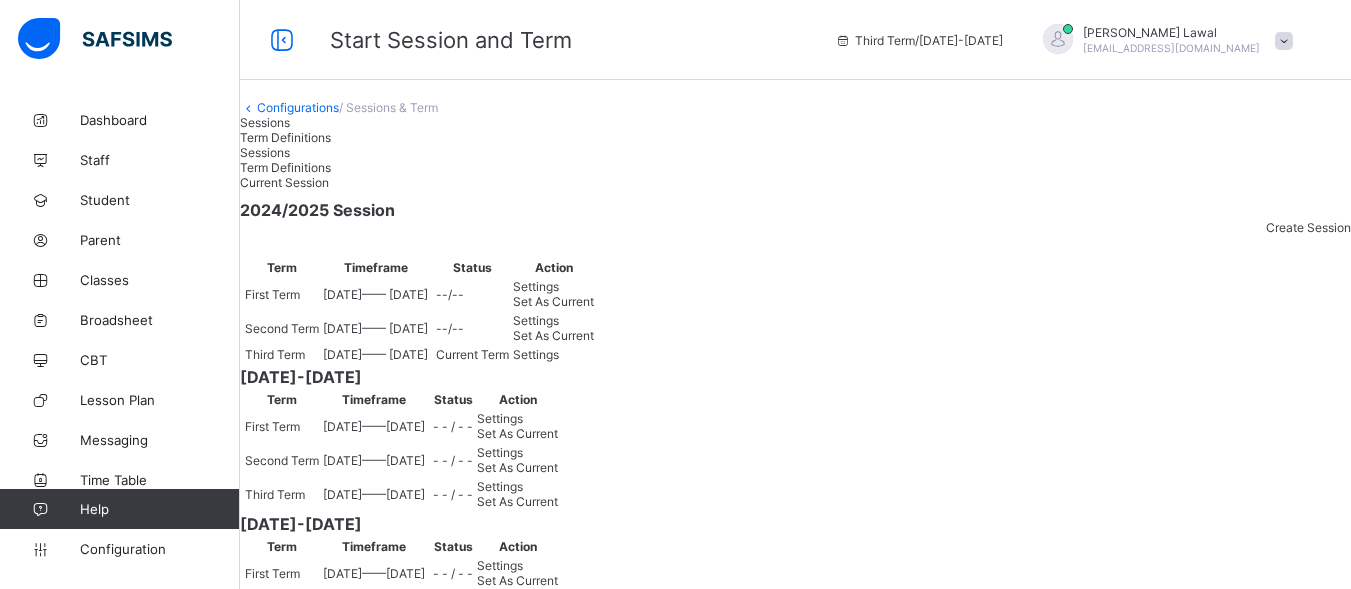 click on "Term Definitions" at bounding box center [285, 137] 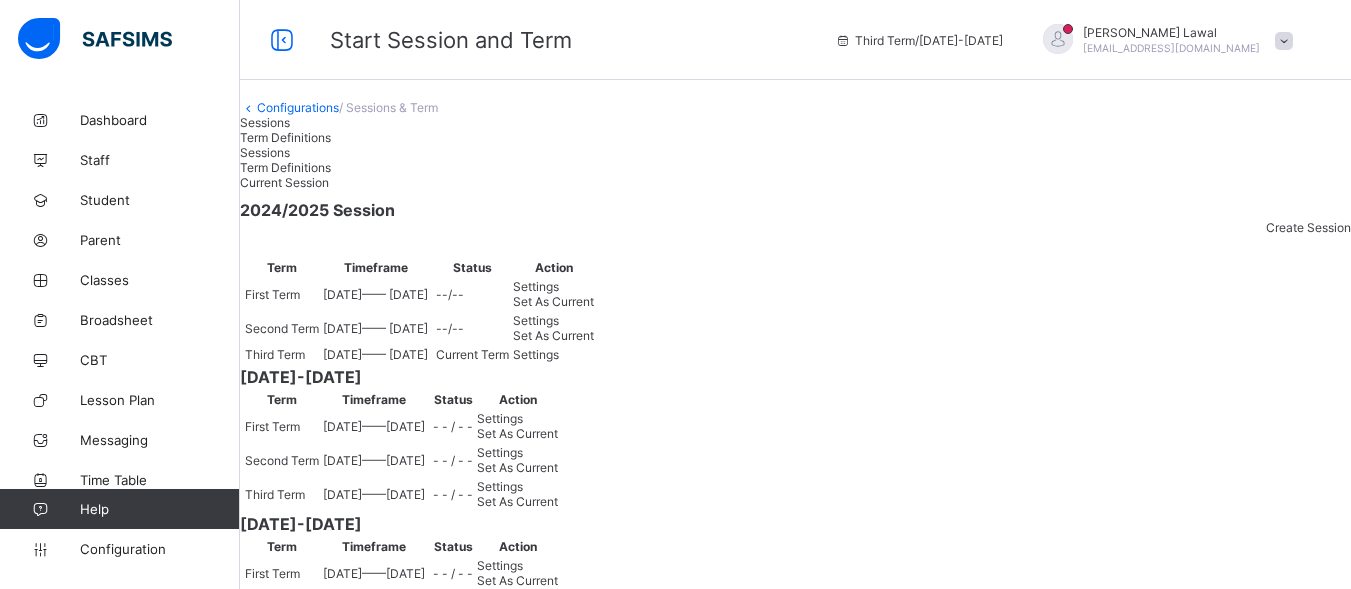 scroll, scrollTop: 2, scrollLeft: 0, axis: vertical 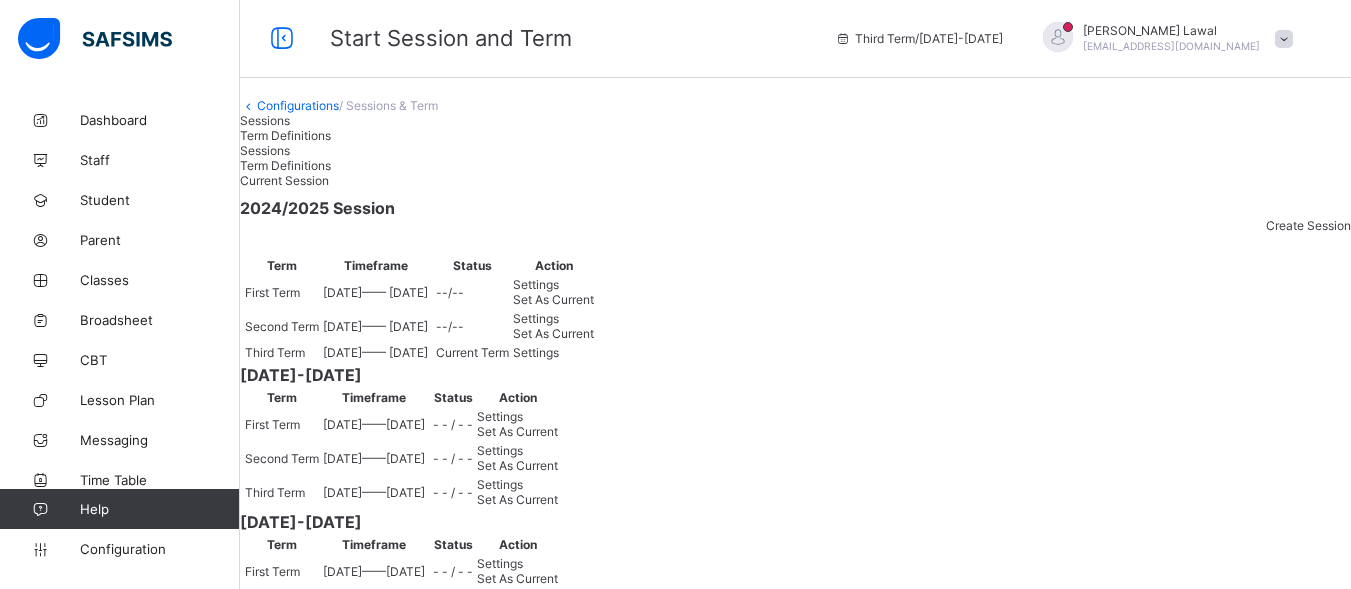 click on "Sessions" at bounding box center [795, 120] 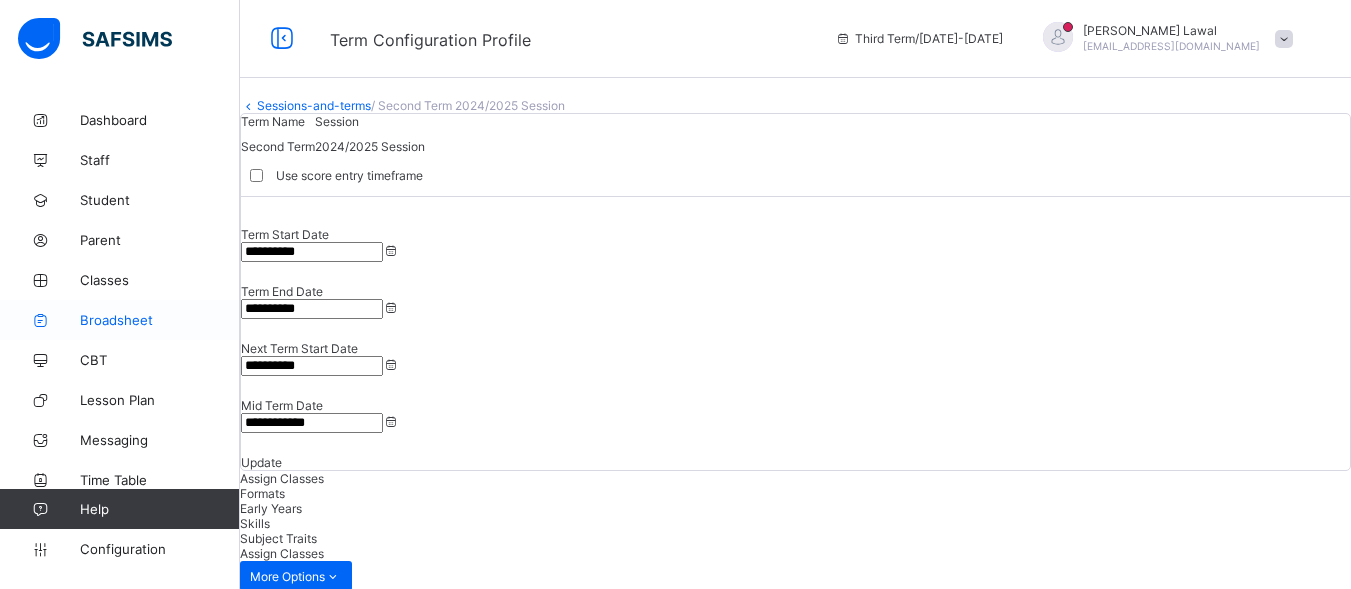 type on "**********" 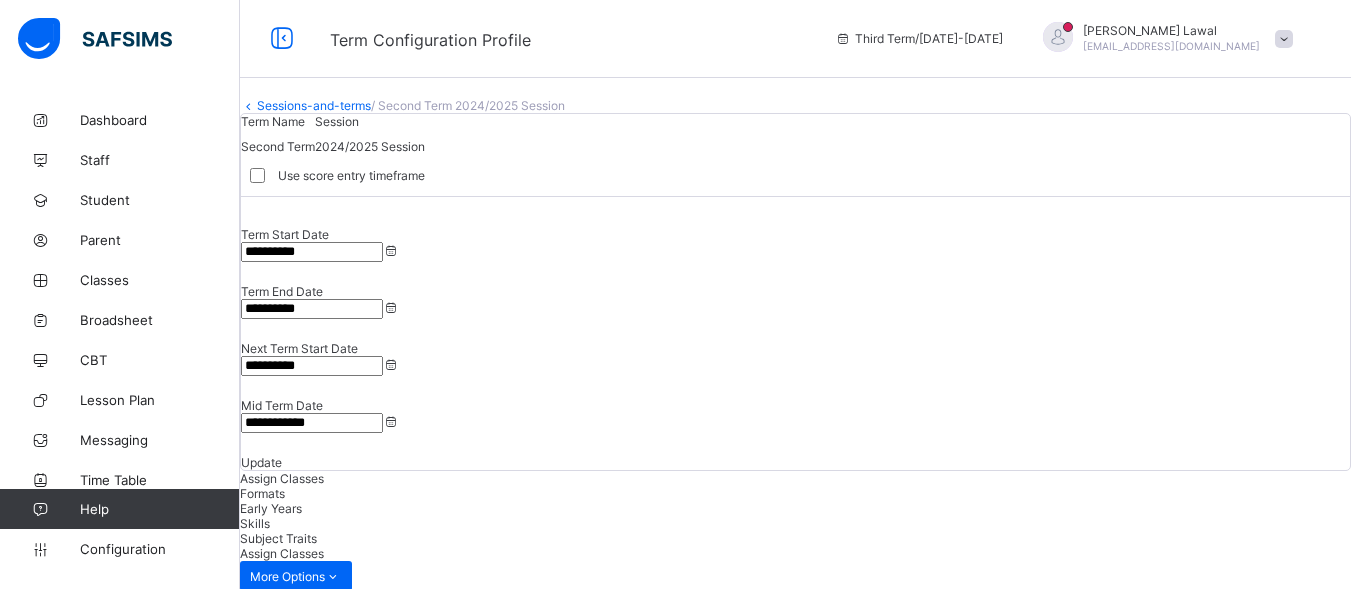 click on "Sessions-and-terms" at bounding box center [314, 105] 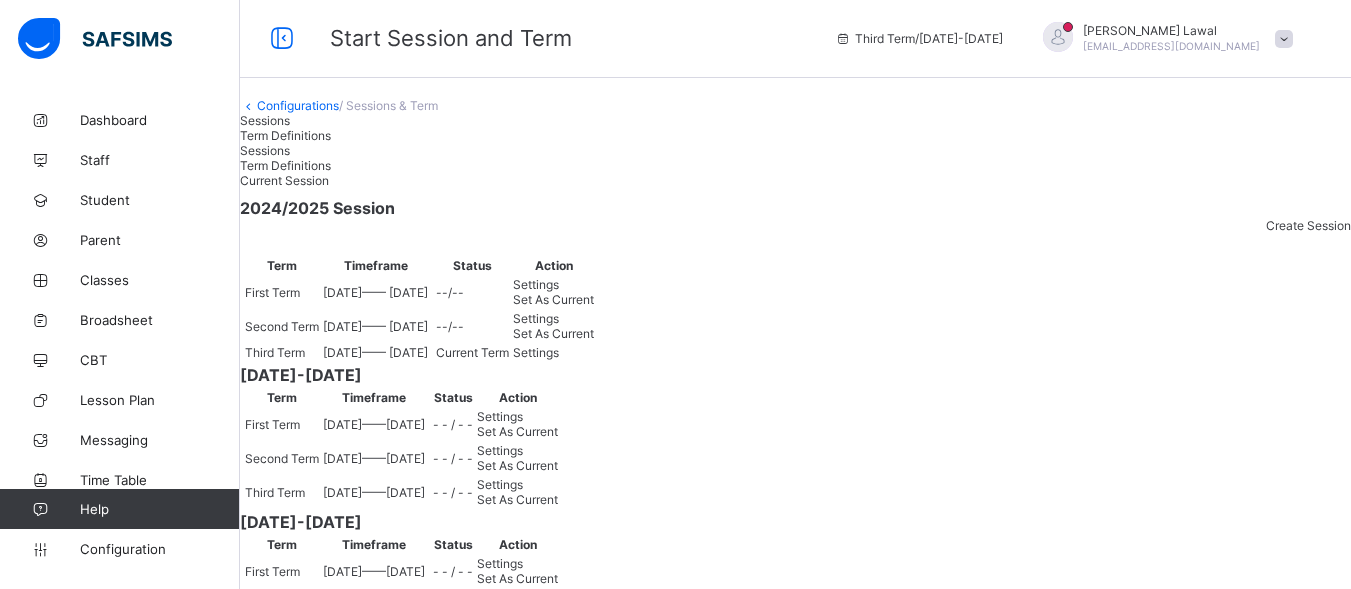 click on "Settings" at bounding box center [536, 352] 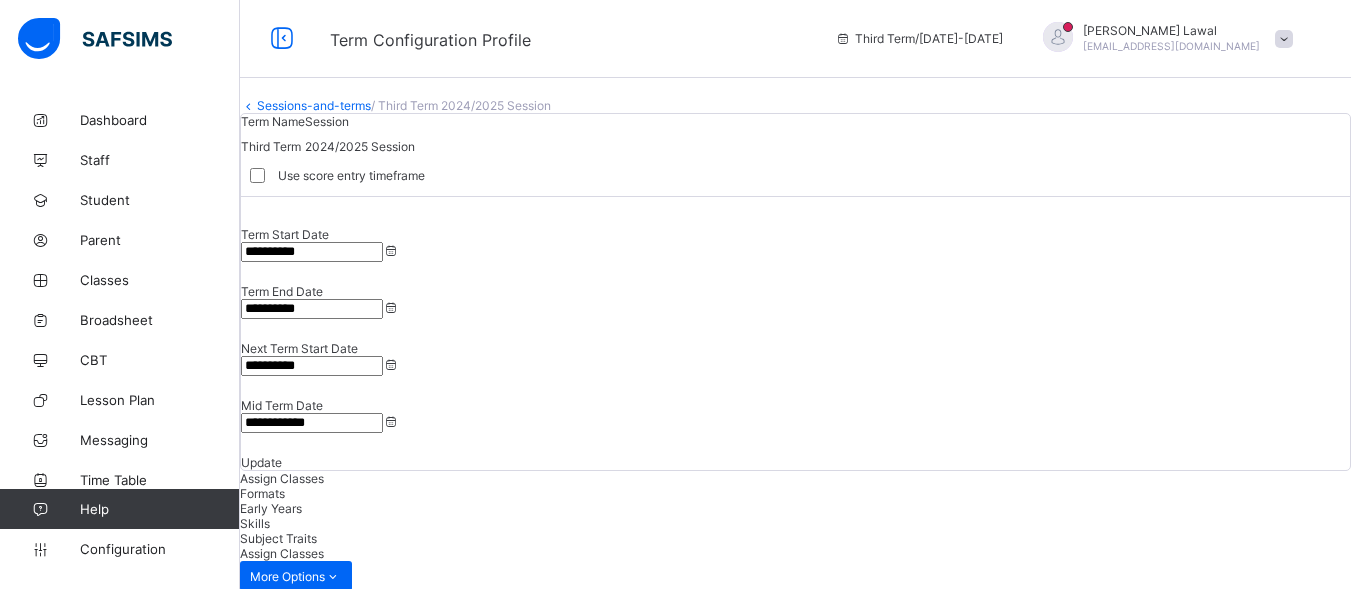 click on "**********" at bounding box center [312, 366] 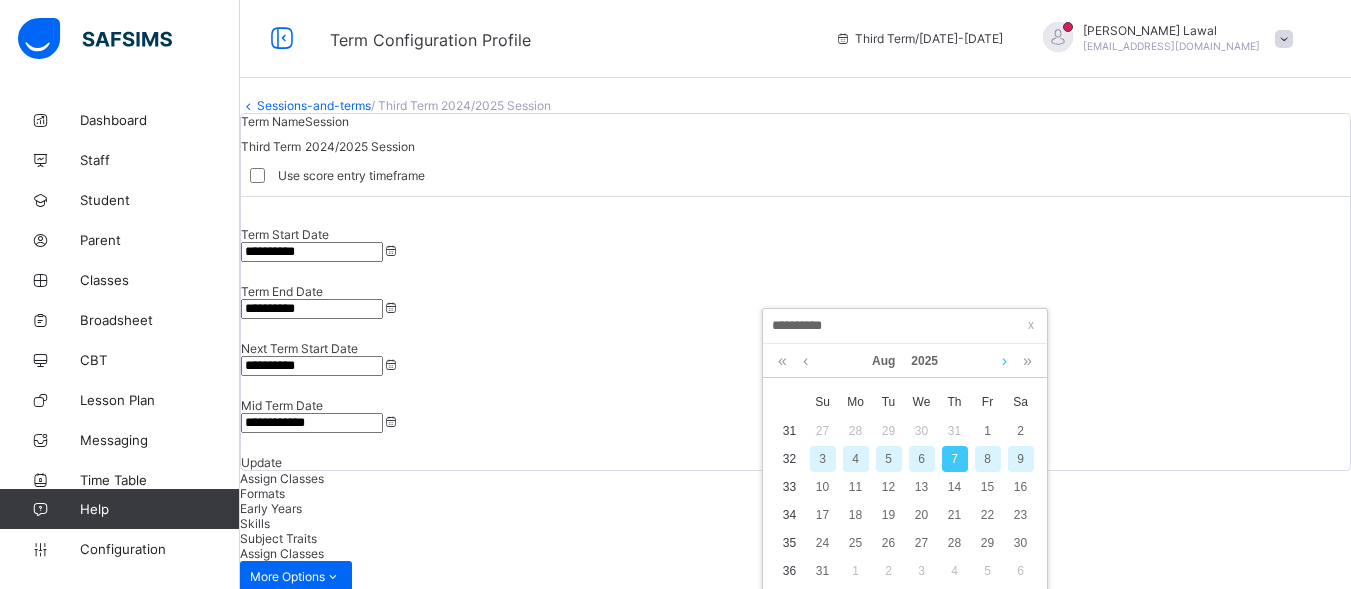 click at bounding box center (1004, 361) 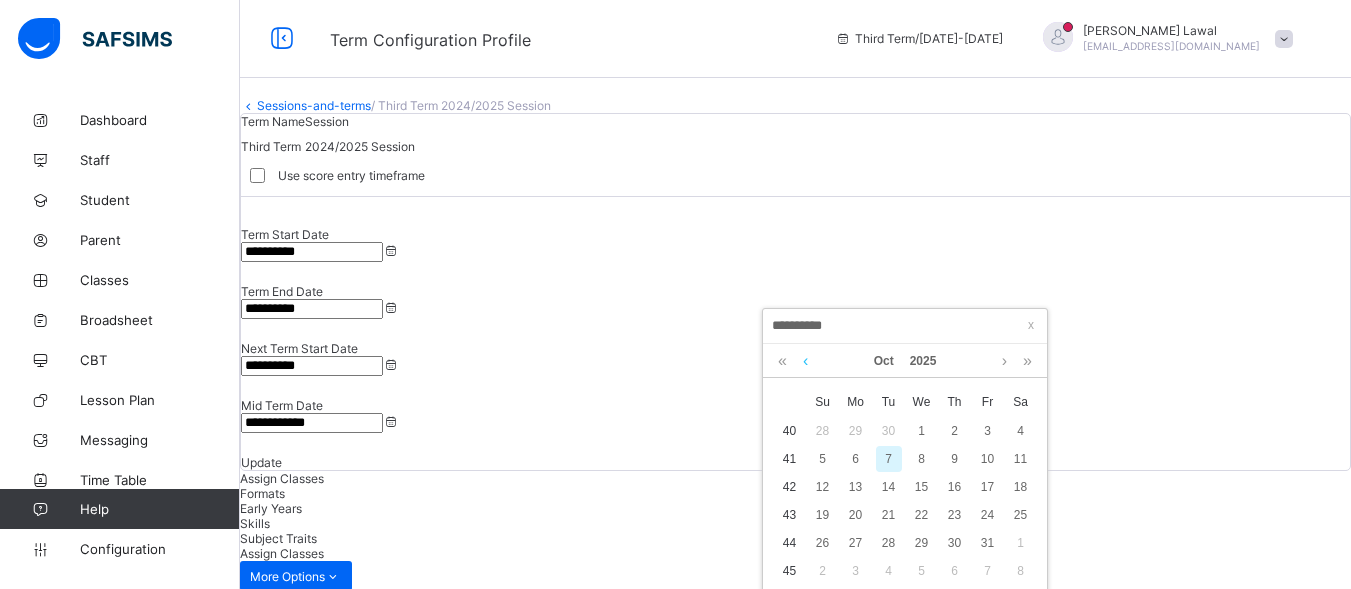 click at bounding box center [805, 361] 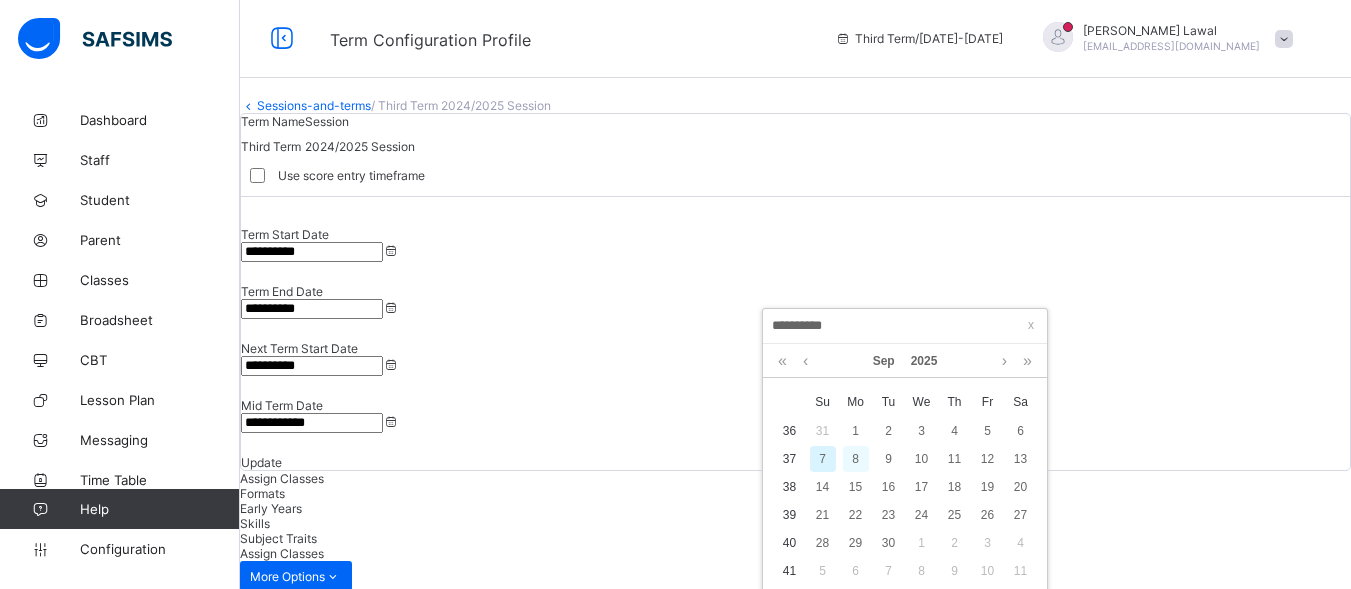 click on "8" at bounding box center (856, 459) 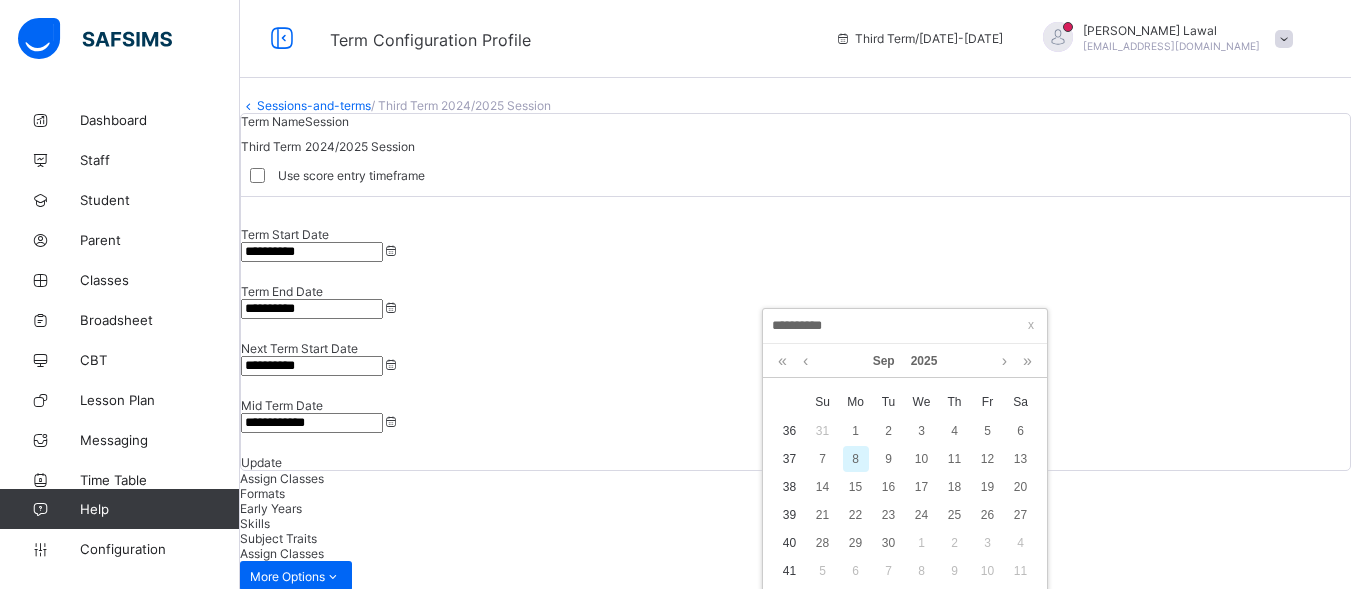 type on "**********" 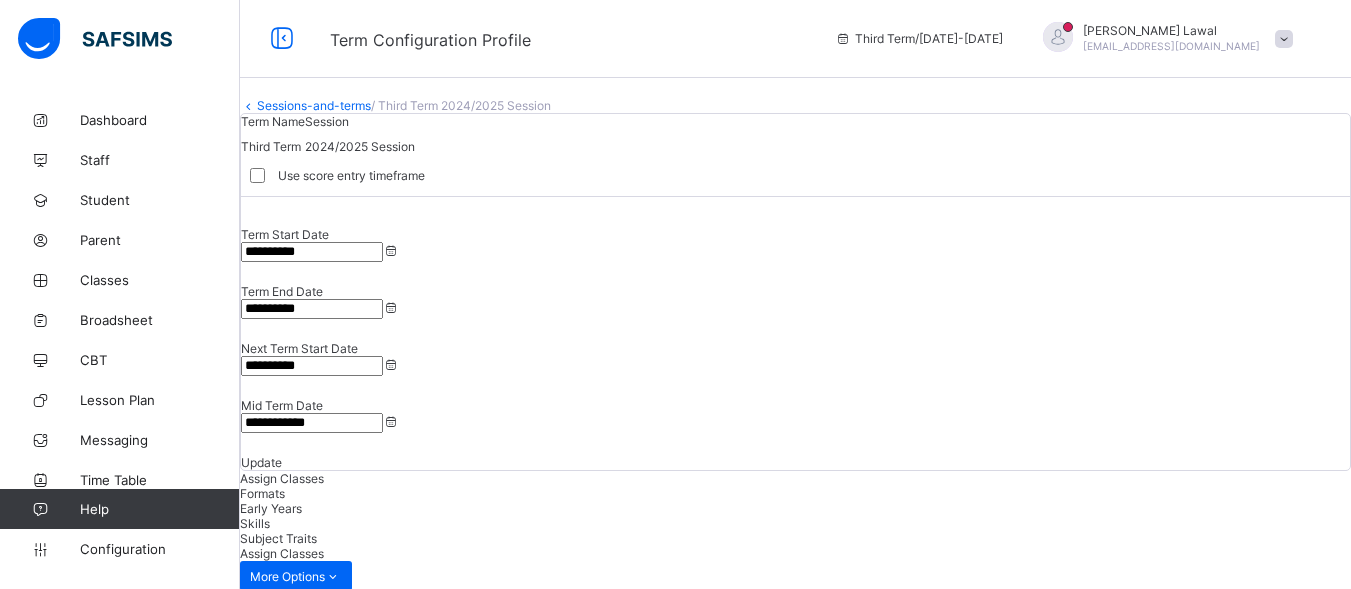 click on "Update" at bounding box center [261, 462] 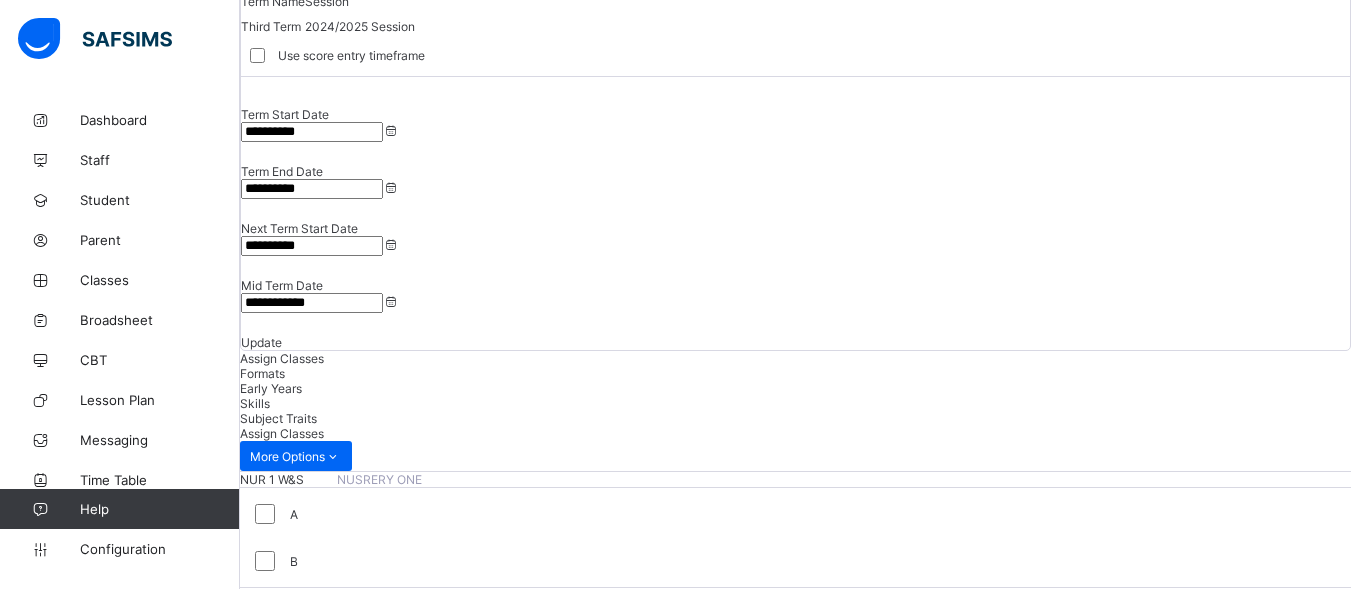 scroll, scrollTop: 112, scrollLeft: 0, axis: vertical 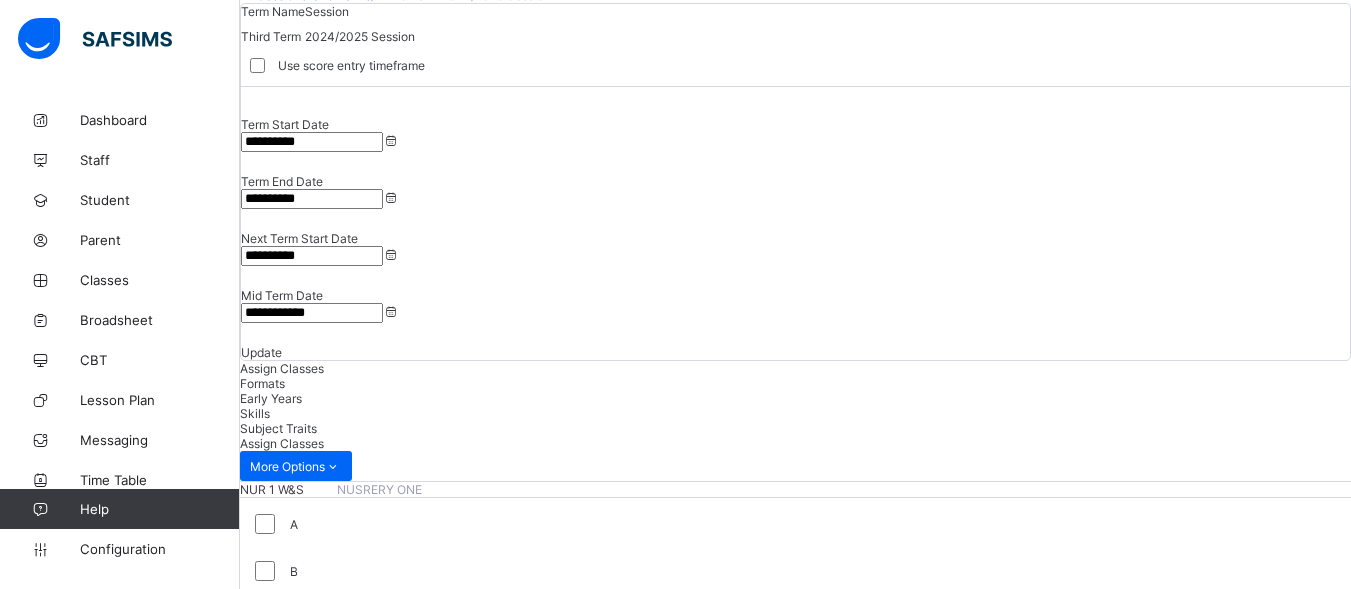 click on "Formats" at bounding box center (262, 383) 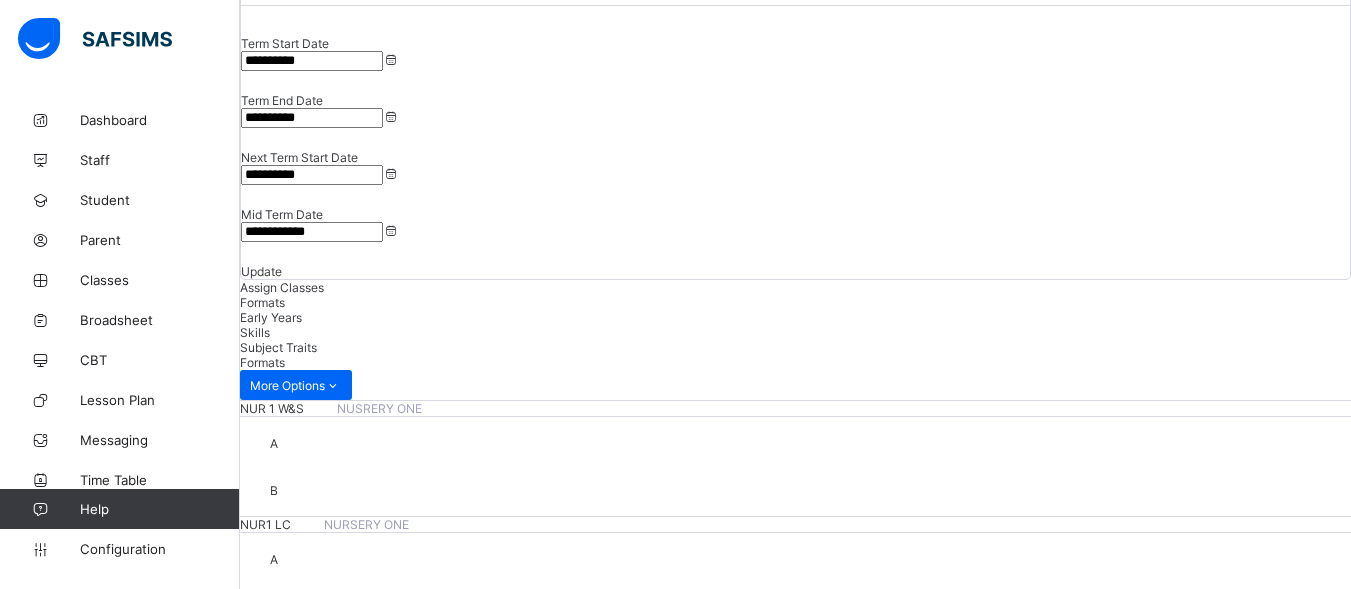 scroll, scrollTop: 183, scrollLeft: 0, axis: vertical 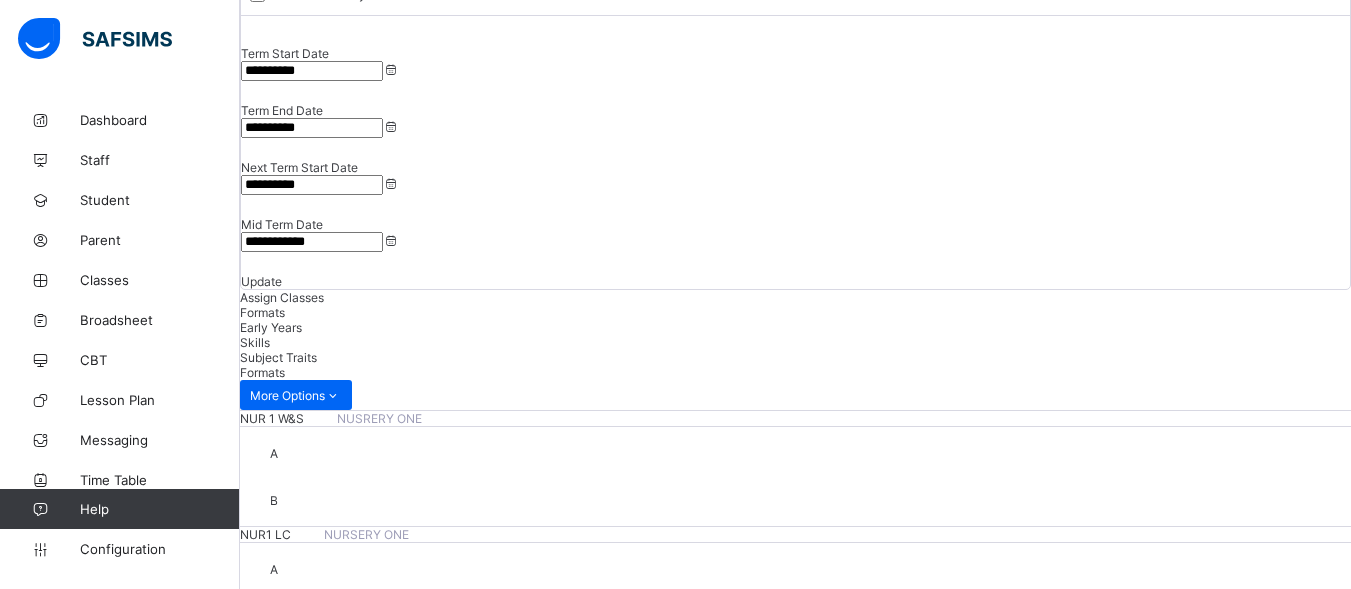 click on "Early Years" at bounding box center (271, 327) 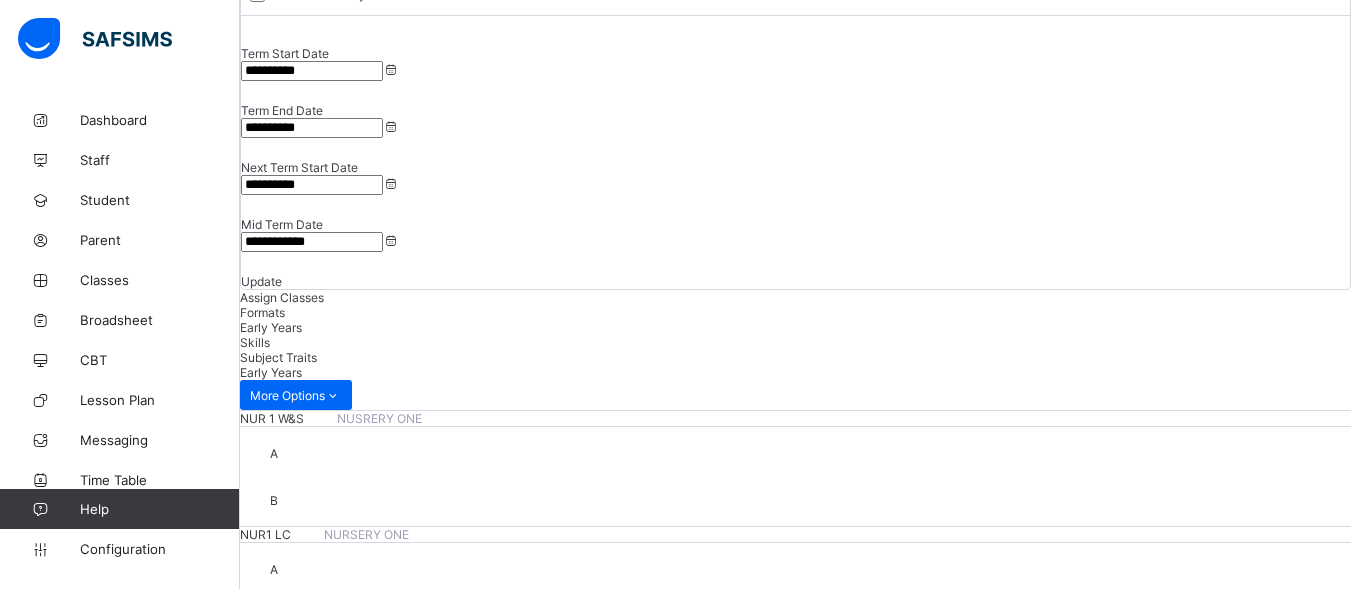 click on "Assign Classes" at bounding box center (282, 297) 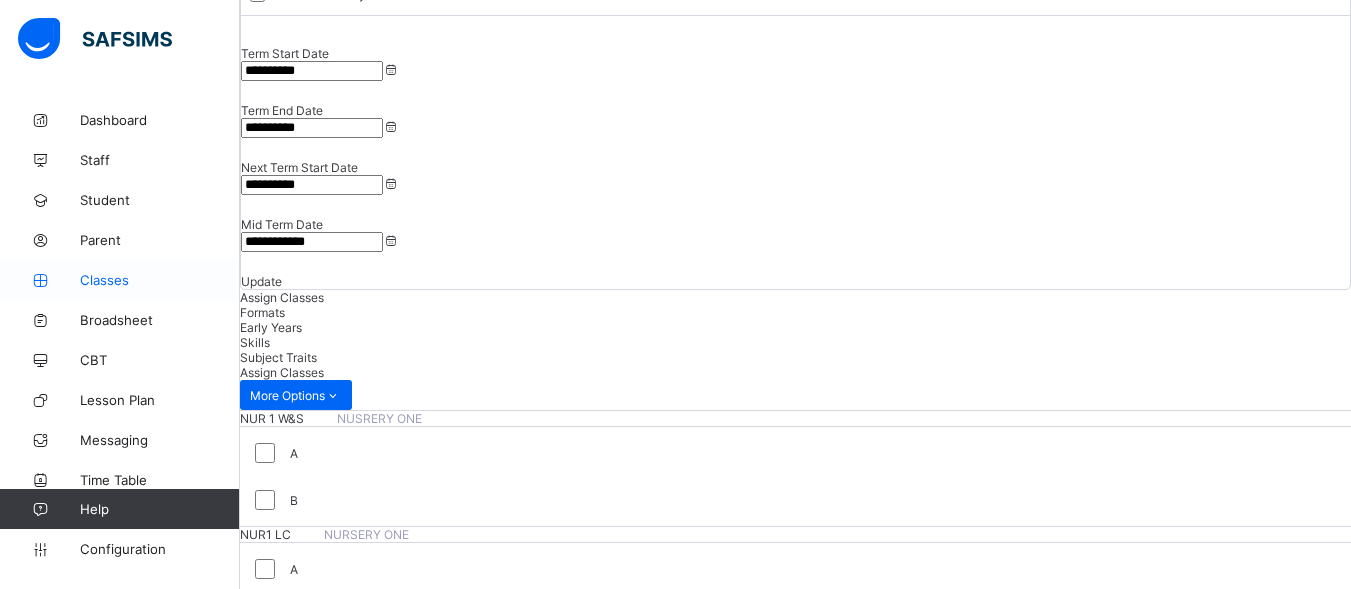 click on "Classes" at bounding box center [160, 280] 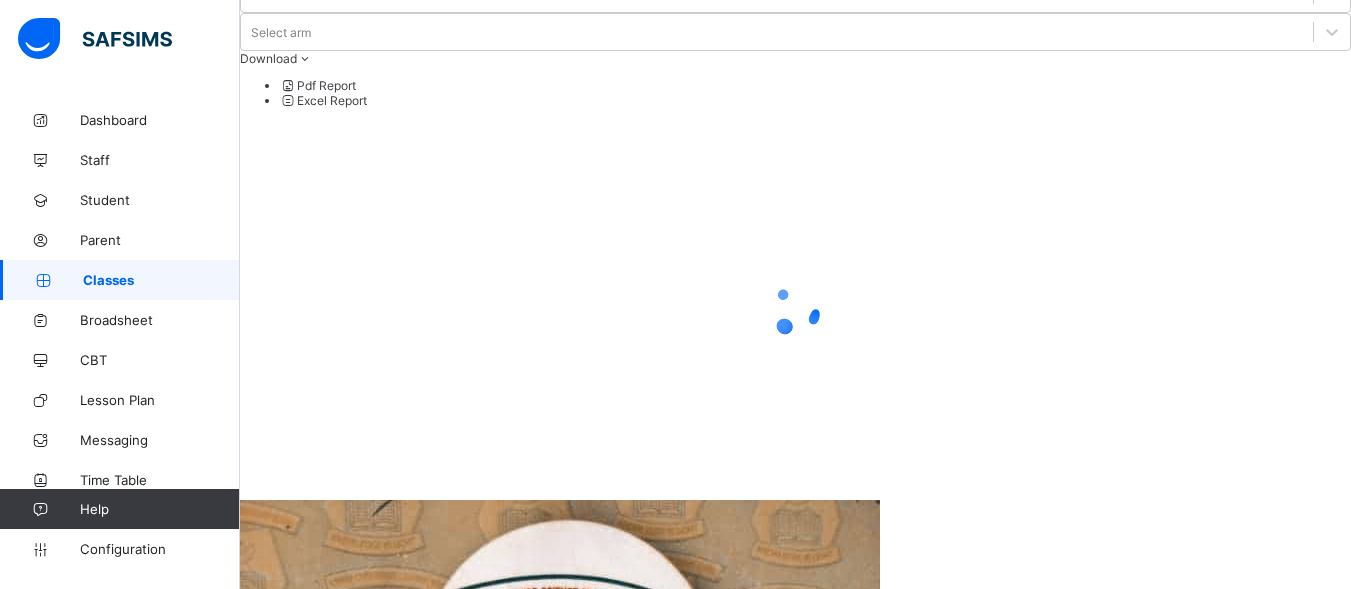 scroll, scrollTop: 0, scrollLeft: 0, axis: both 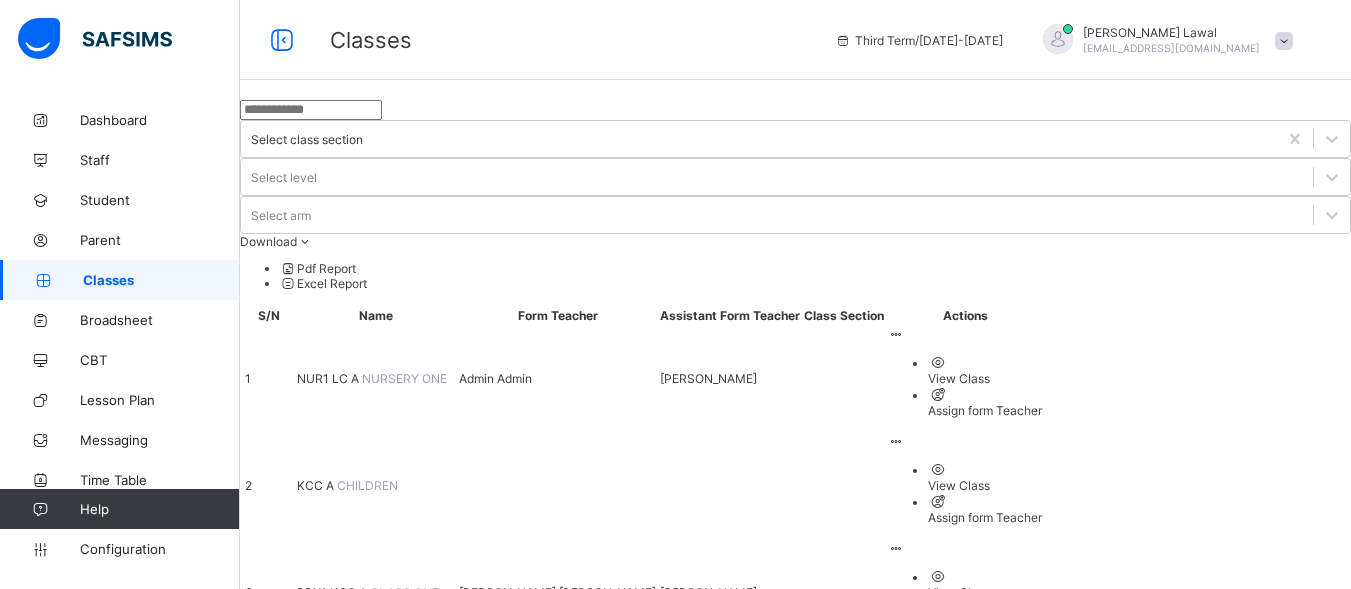 click on "Name" at bounding box center [376, 315] 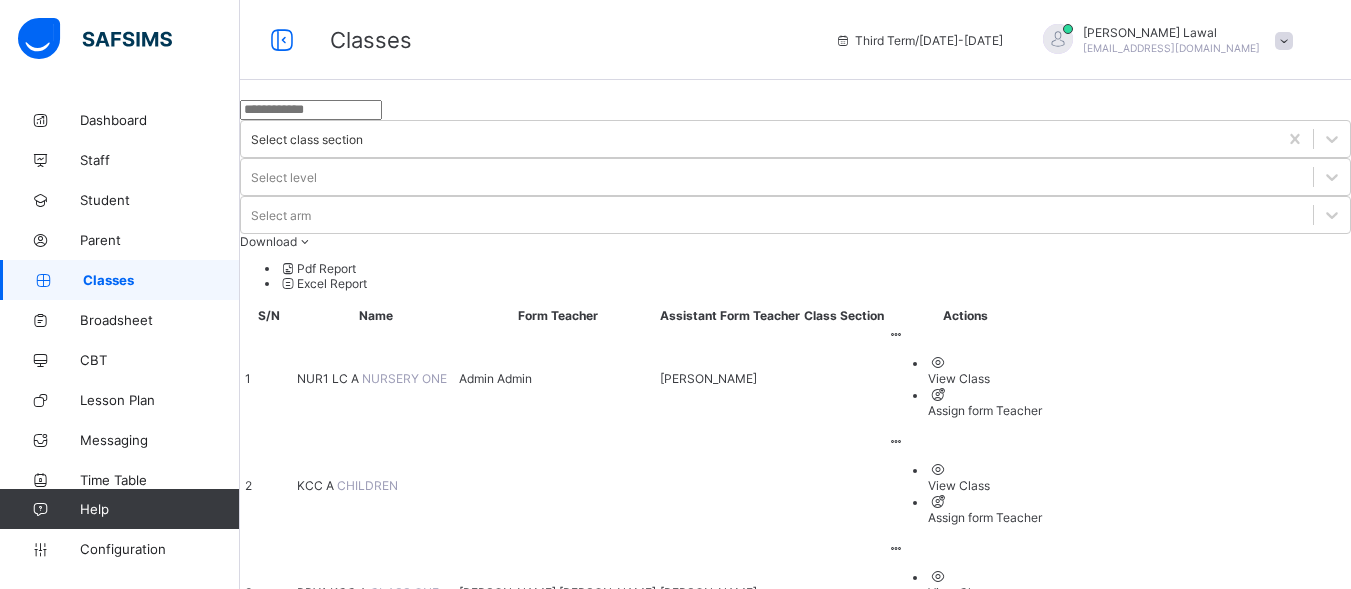 click on "View Class" at bounding box center [985, 378] 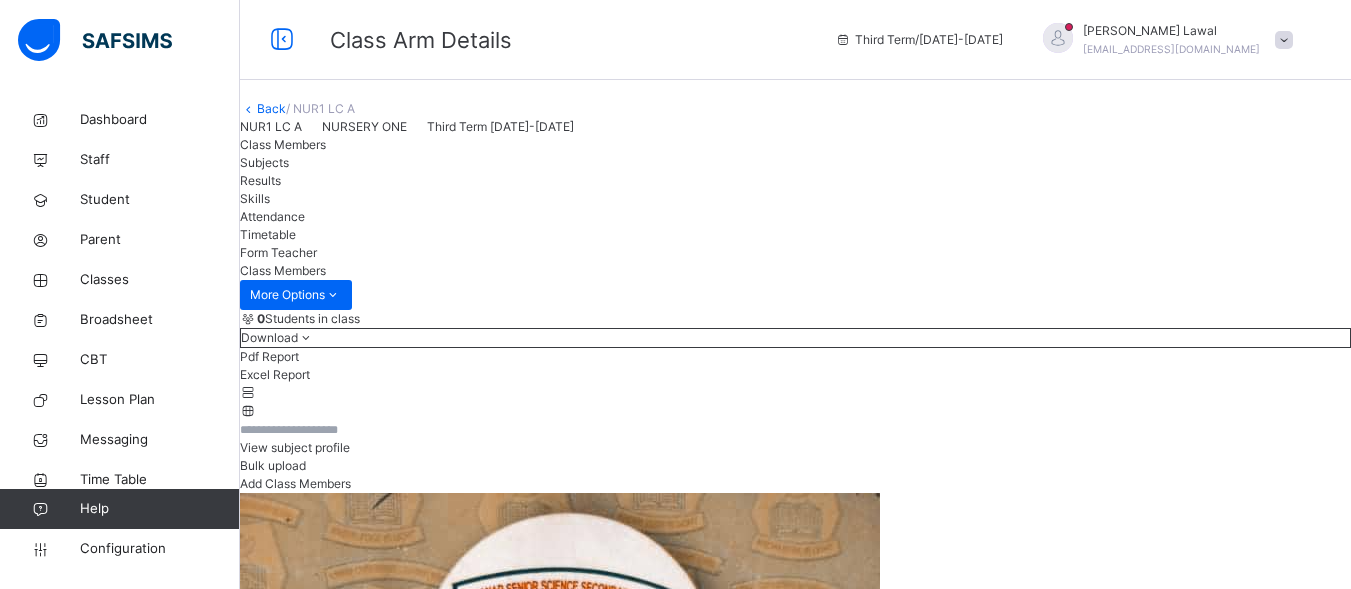 click on "Subjects" at bounding box center (264, 162) 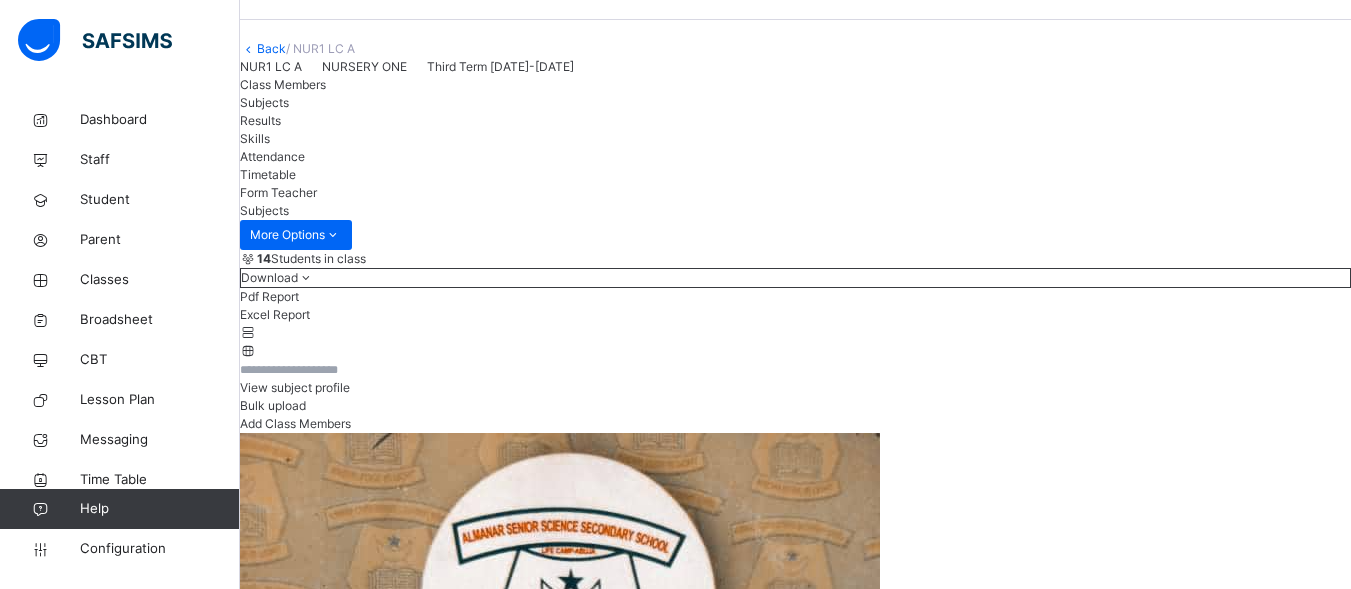 scroll, scrollTop: 727, scrollLeft: 0, axis: vertical 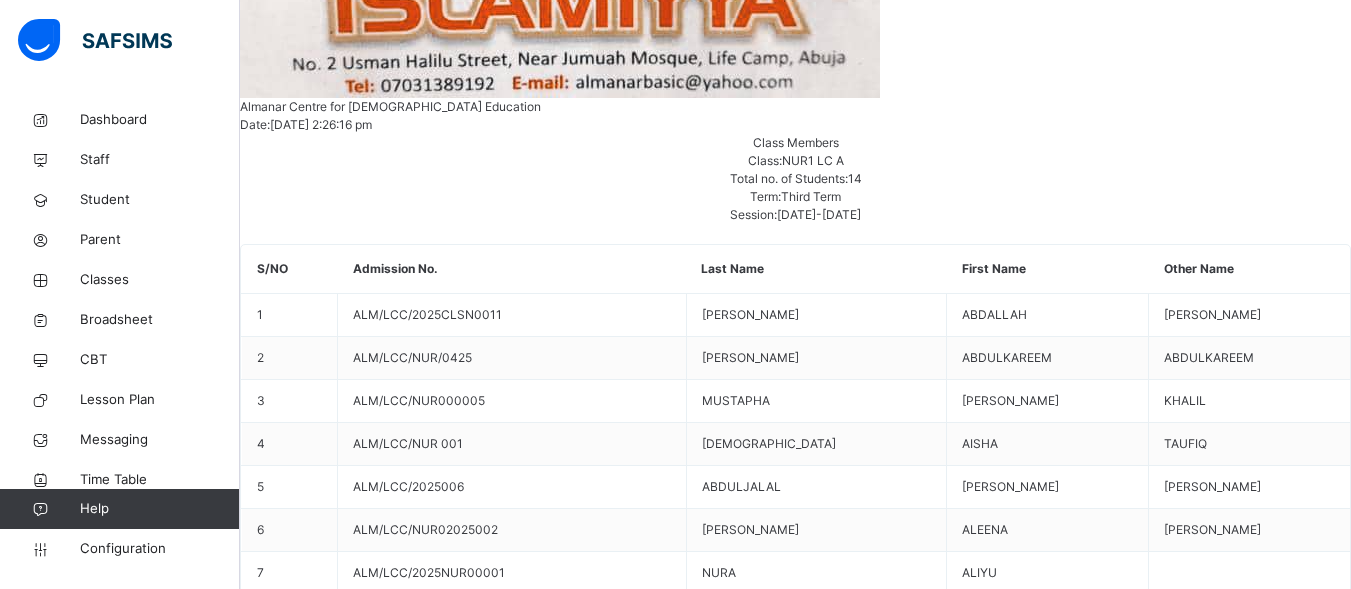 click on "Assess Students" at bounding box center [1289, 4205] 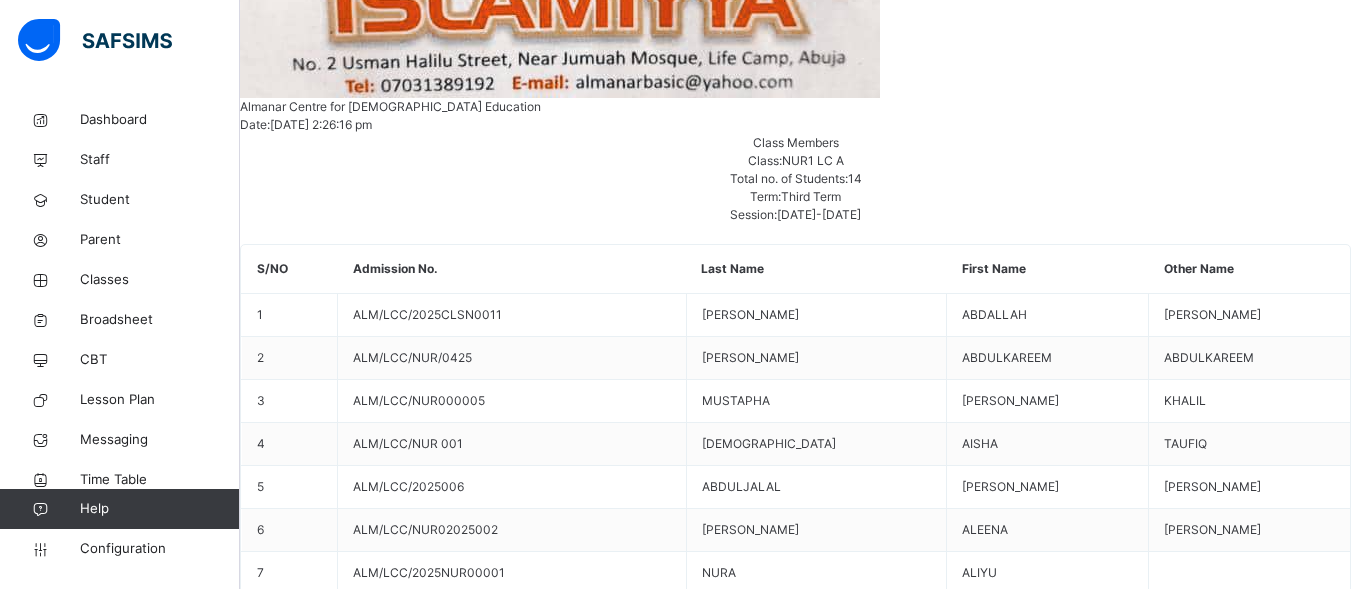 click on "Assess Students" at bounding box center (1289, 4205) 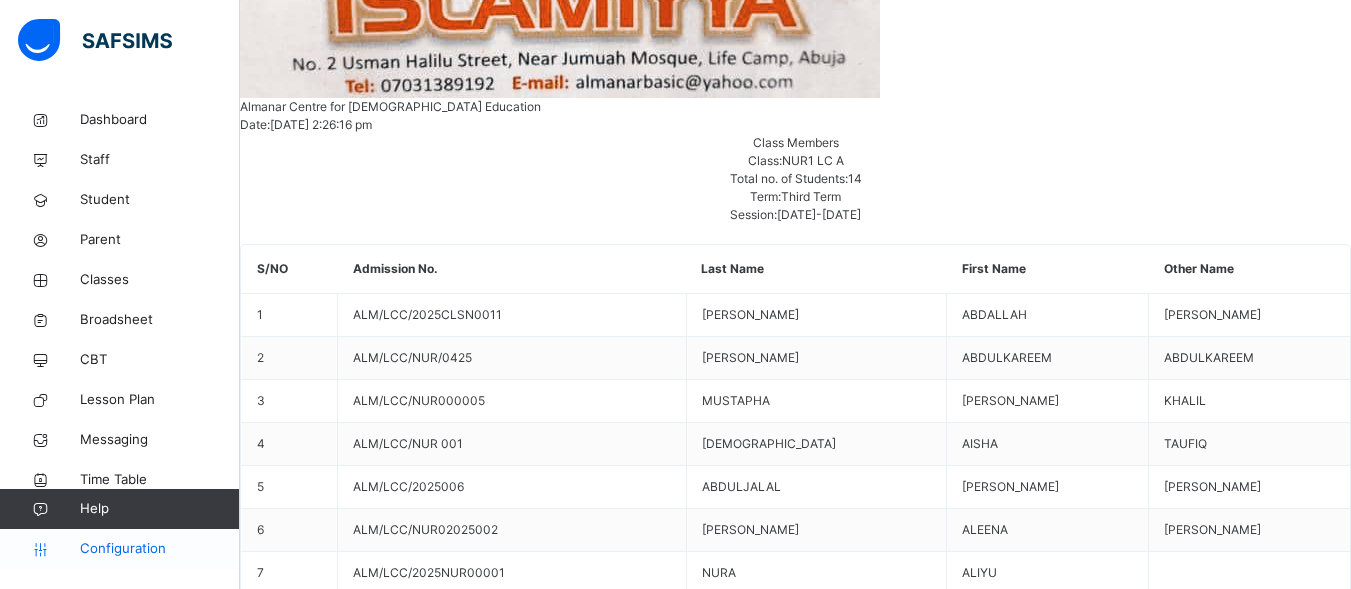 click on "Configuration" at bounding box center (159, 549) 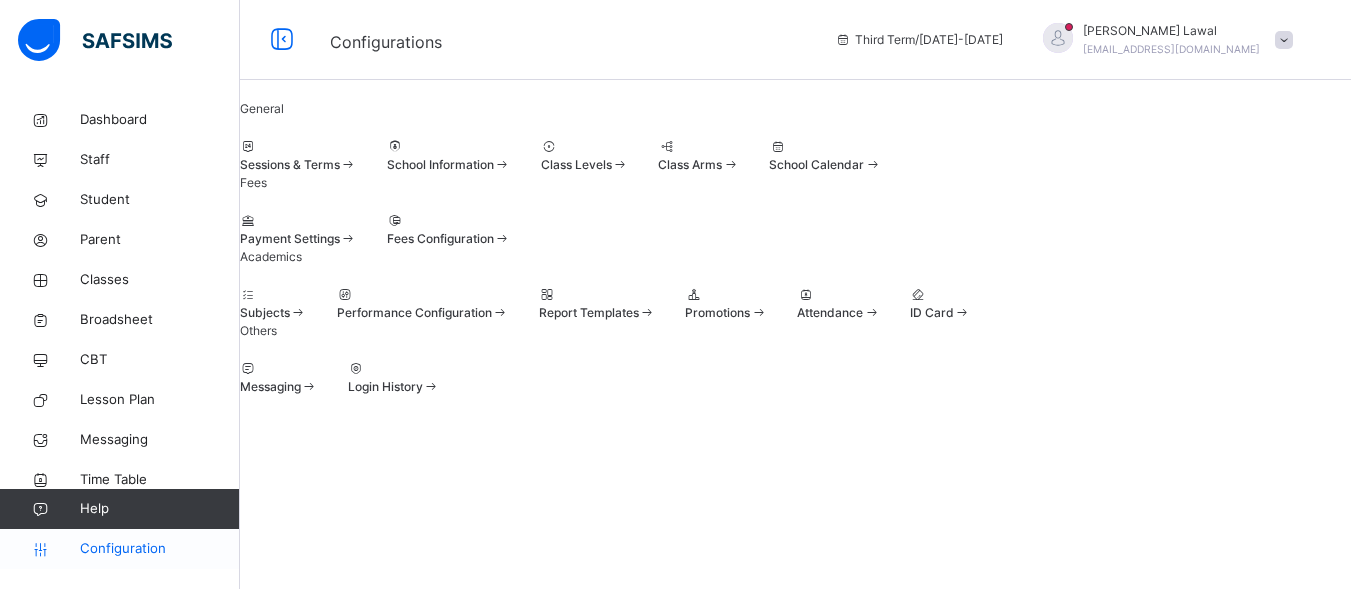 scroll, scrollTop: 244, scrollLeft: 0, axis: vertical 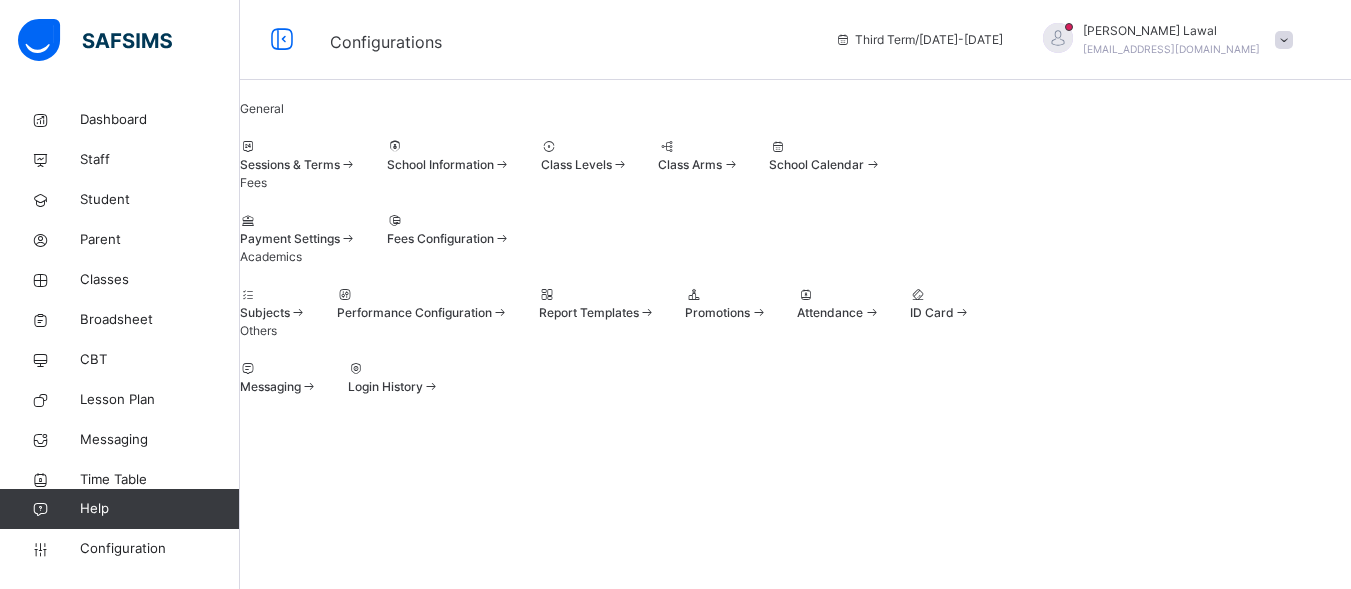 click on "Payment Settings" at bounding box center (290, 238) 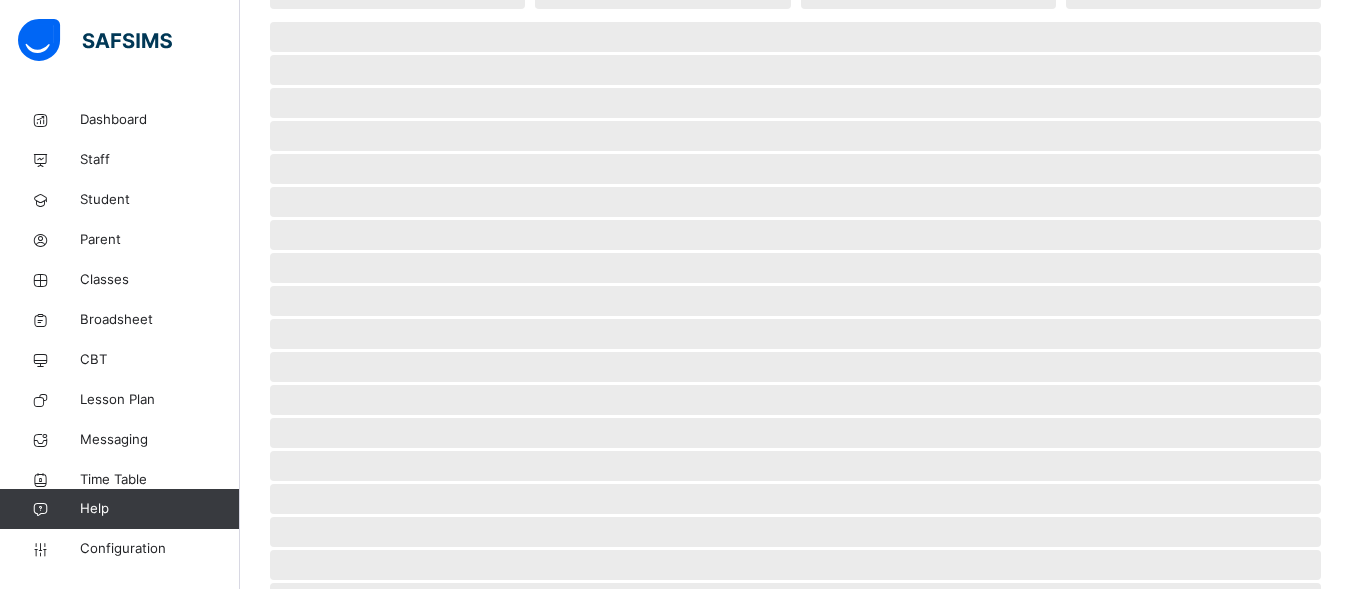 scroll, scrollTop: 529, scrollLeft: 0, axis: vertical 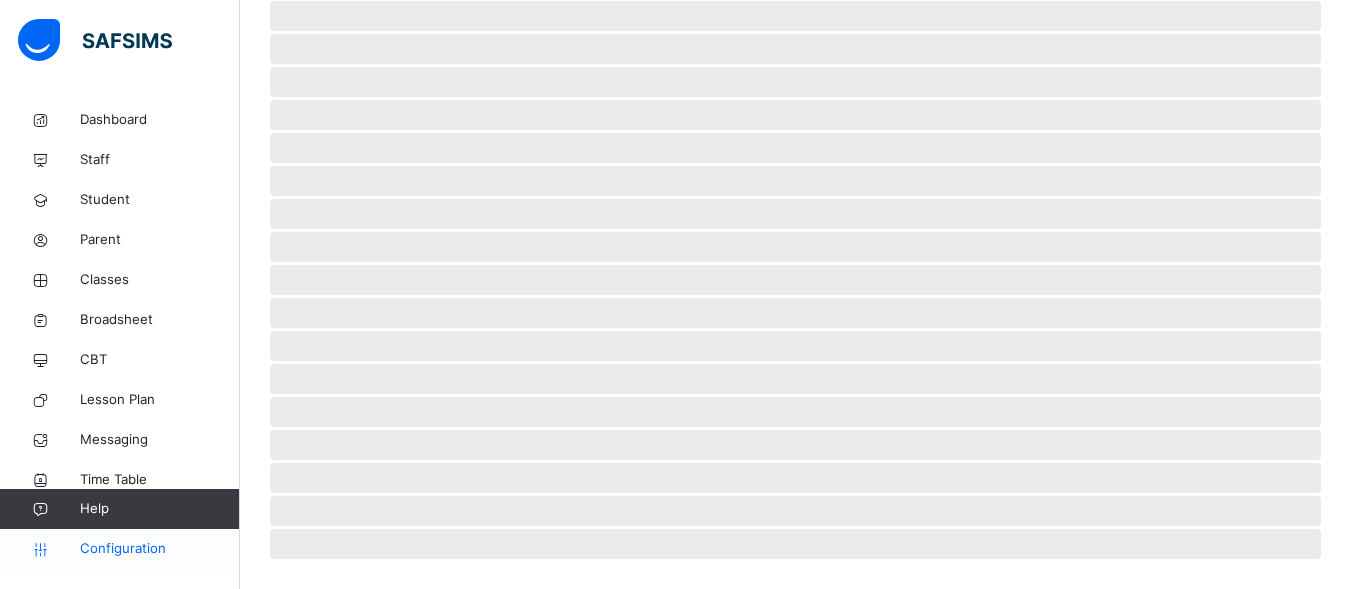 click on "Configuration" at bounding box center (159, 549) 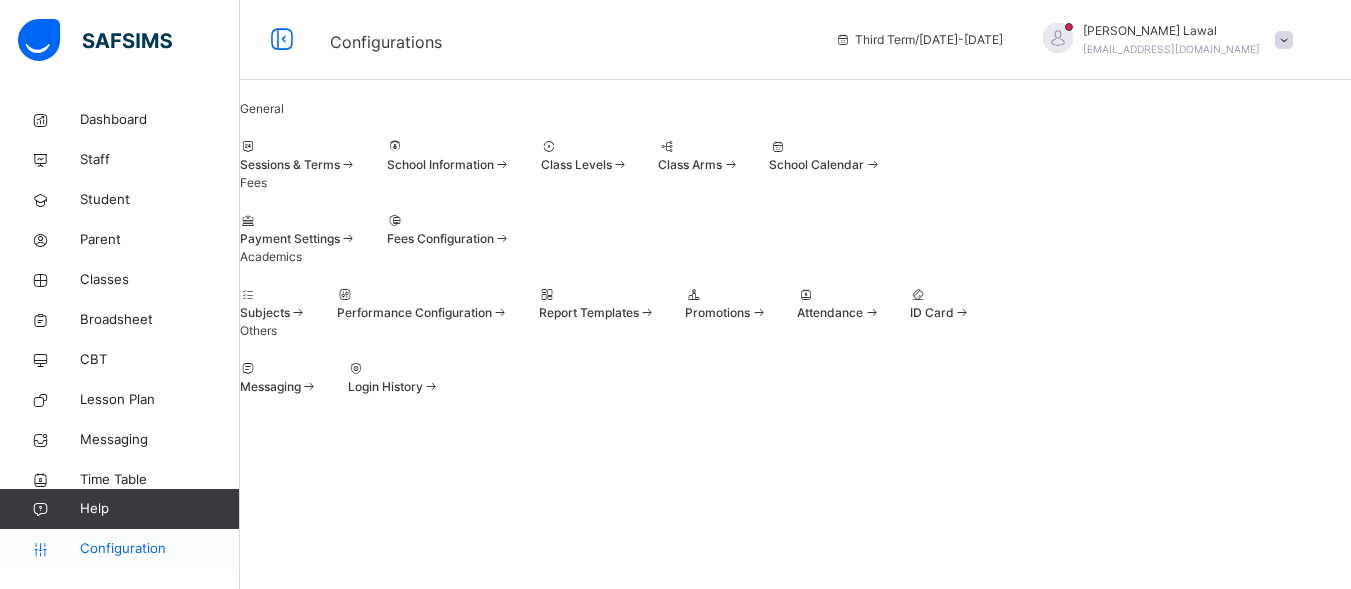scroll, scrollTop: 244, scrollLeft: 0, axis: vertical 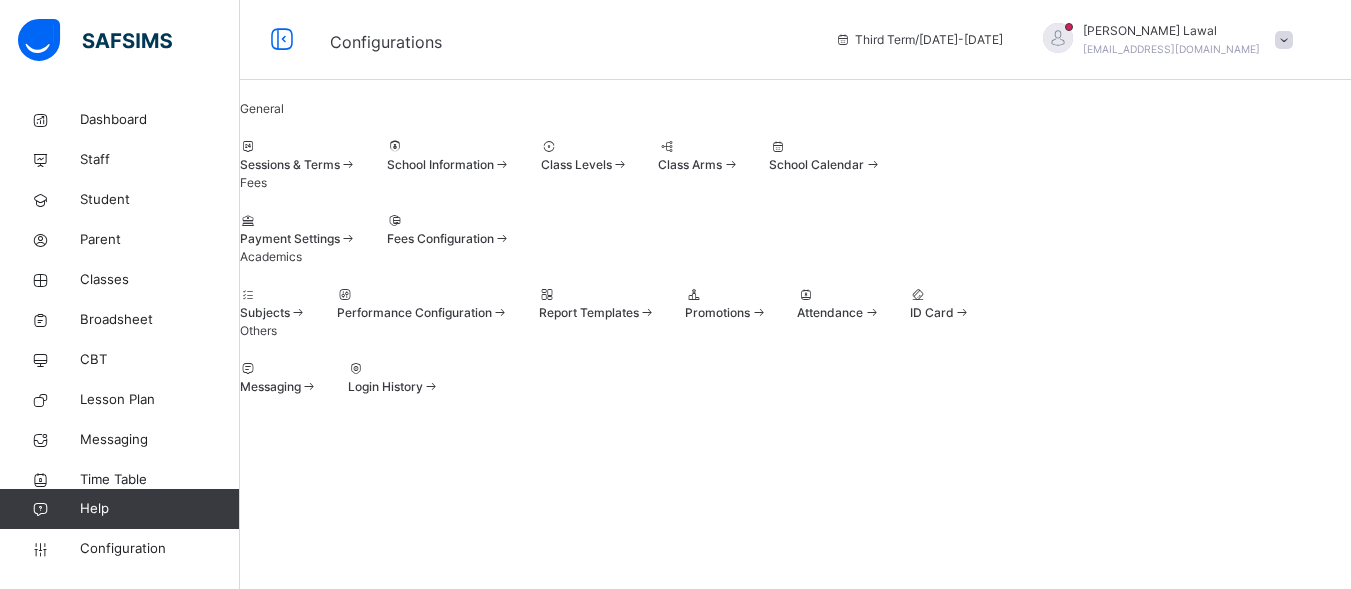 click at bounding box center [240, 156] 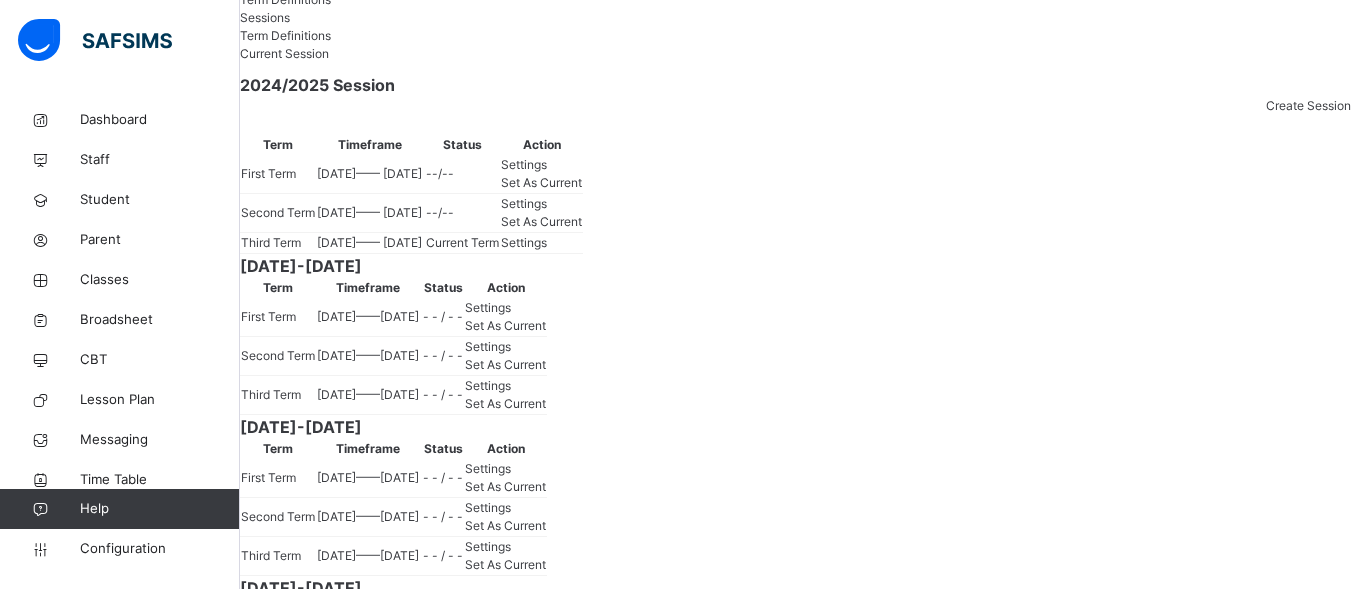 scroll, scrollTop: 153, scrollLeft: 0, axis: vertical 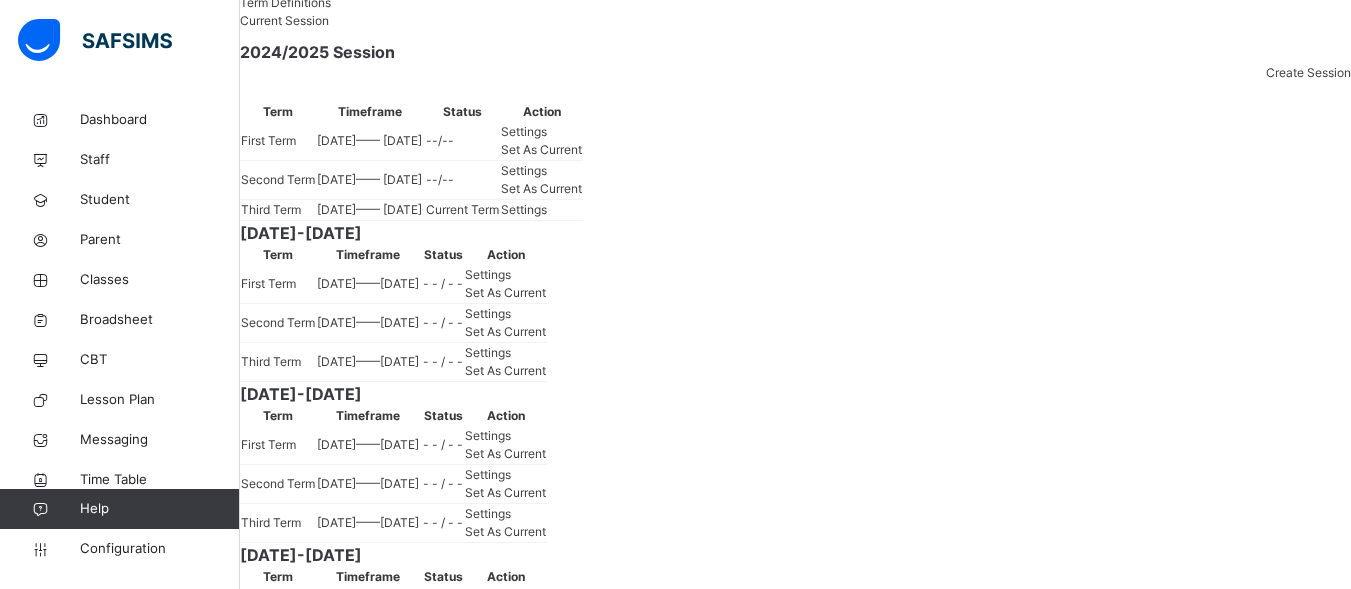 click on "Settings" at bounding box center [524, 209] 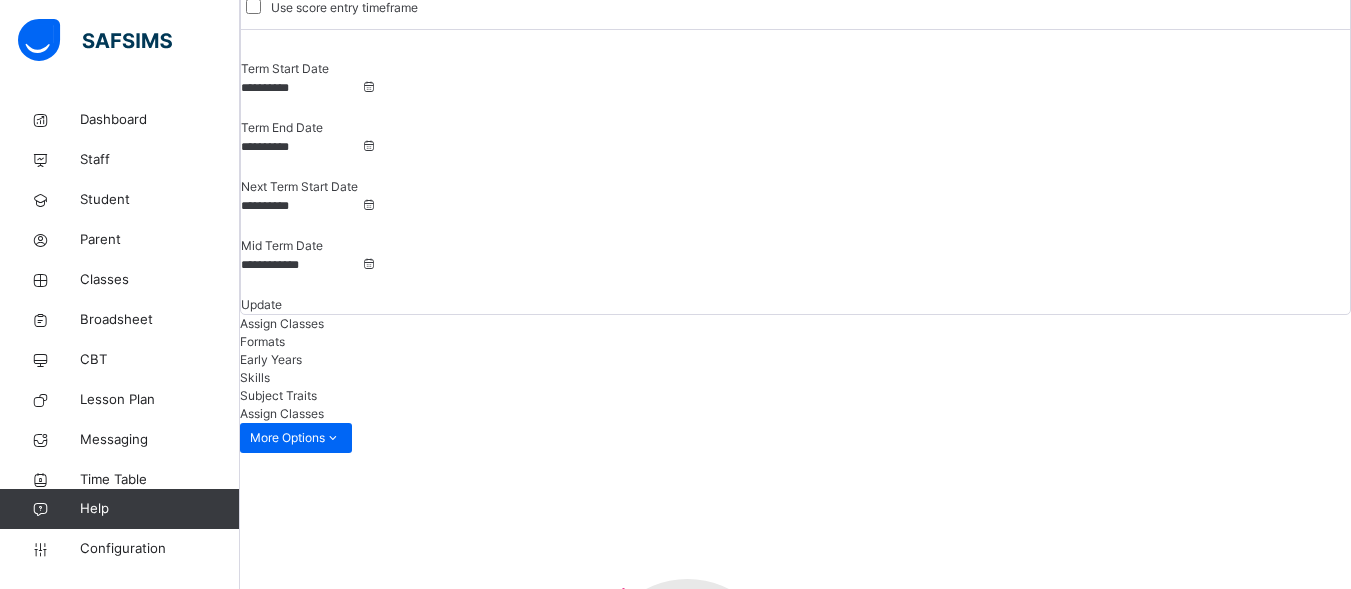 click on "Formats" at bounding box center (262, 341) 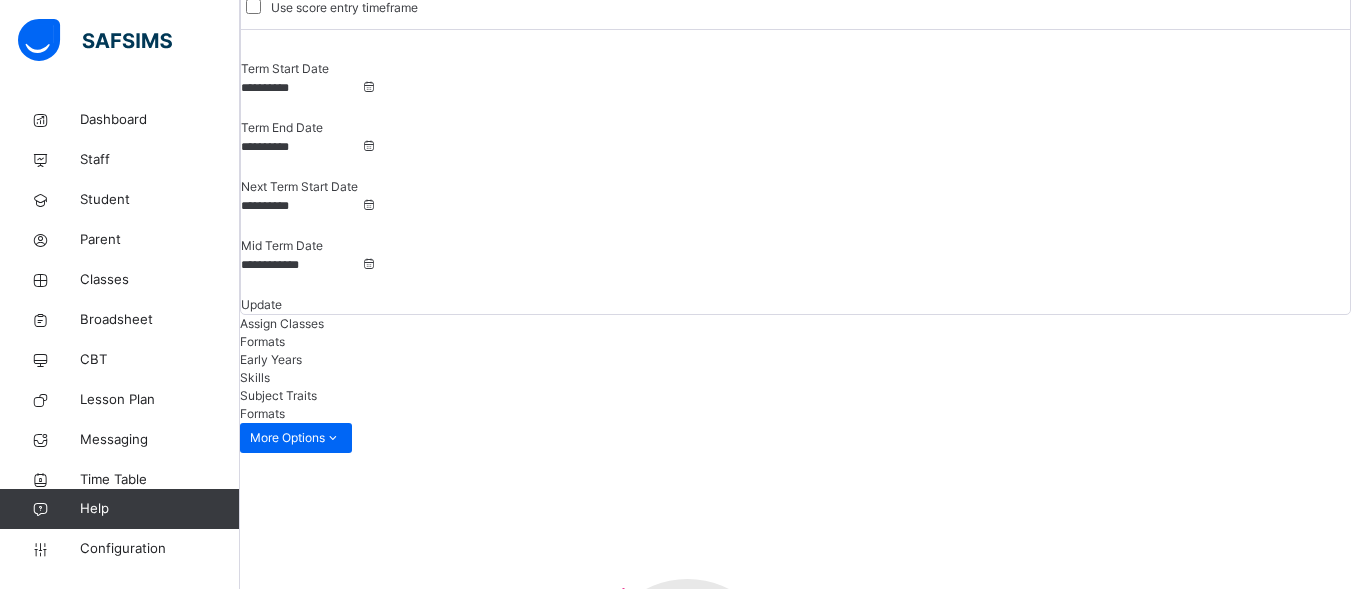 click on "Assign Classes" at bounding box center [282, 323] 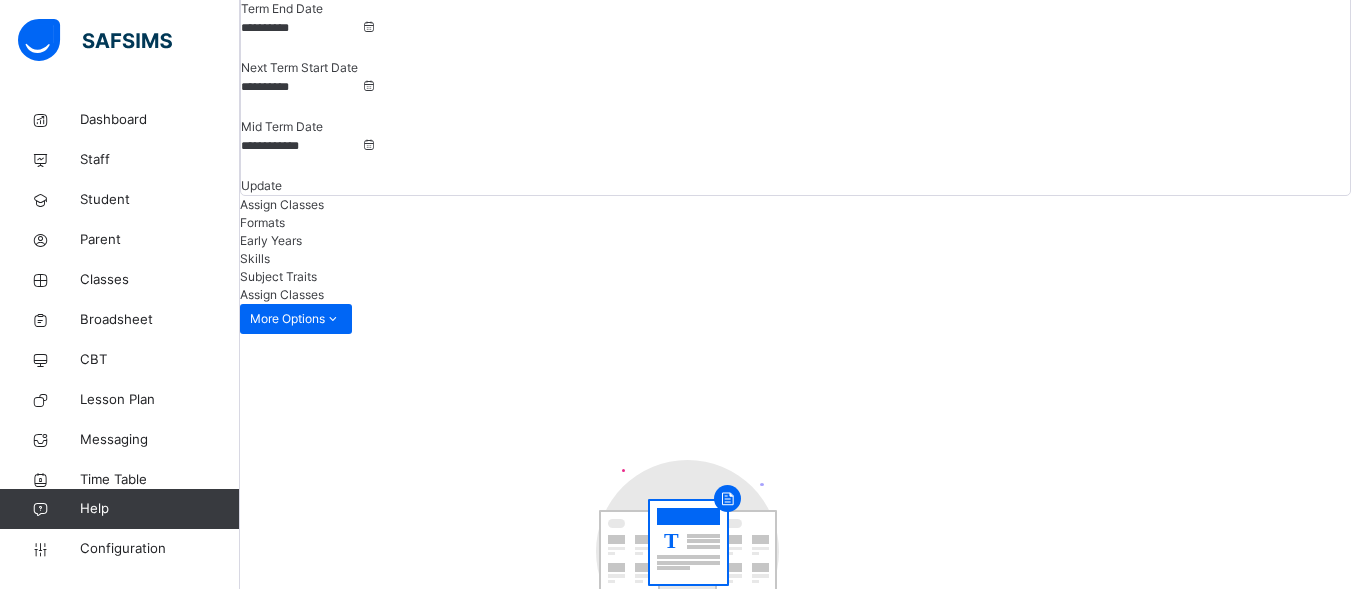 scroll, scrollTop: 200, scrollLeft: 0, axis: vertical 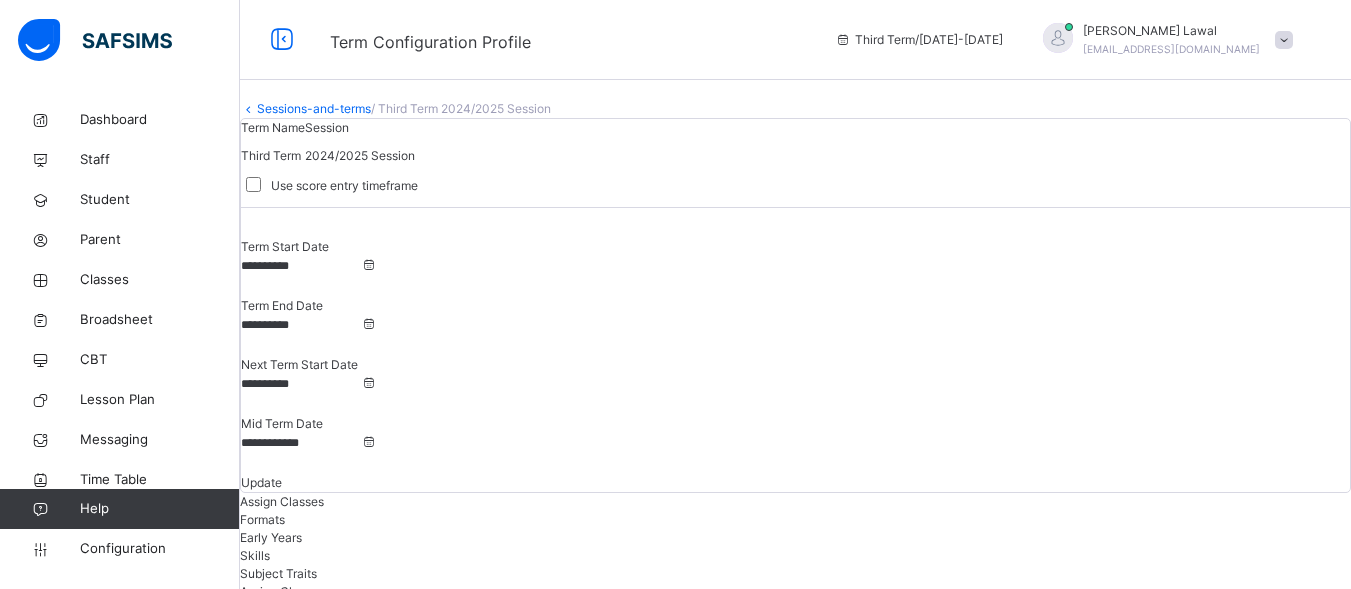 click on "Formats" at bounding box center [262, 519] 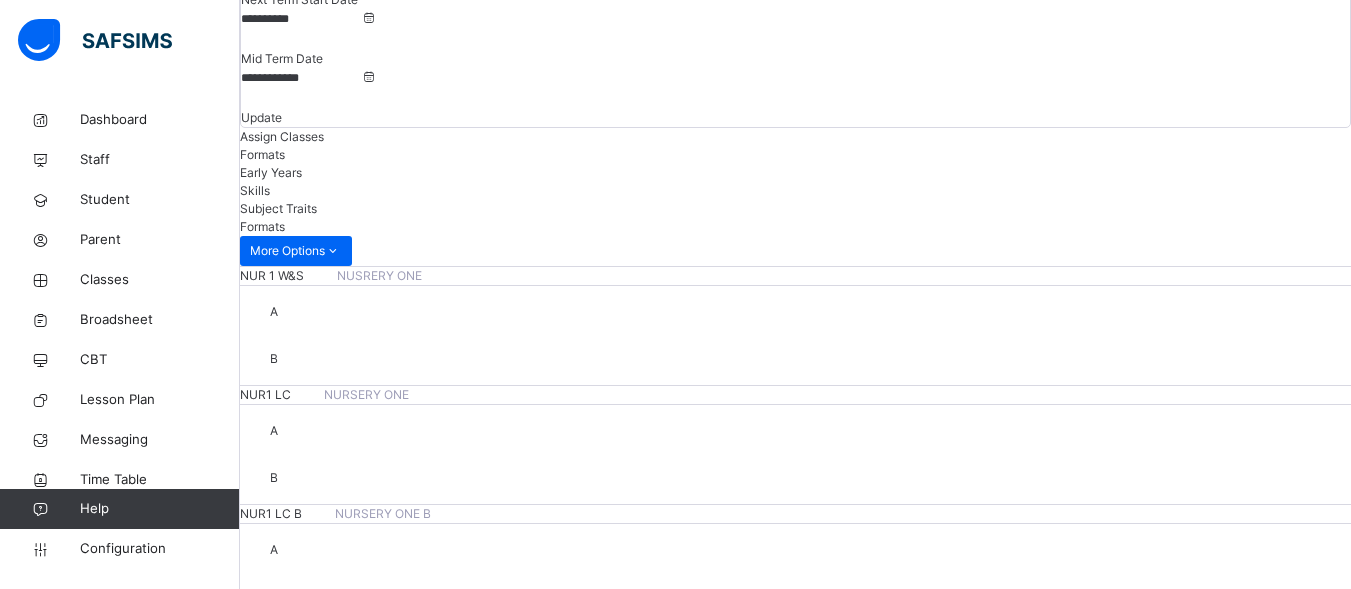 scroll, scrollTop: 368, scrollLeft: 0, axis: vertical 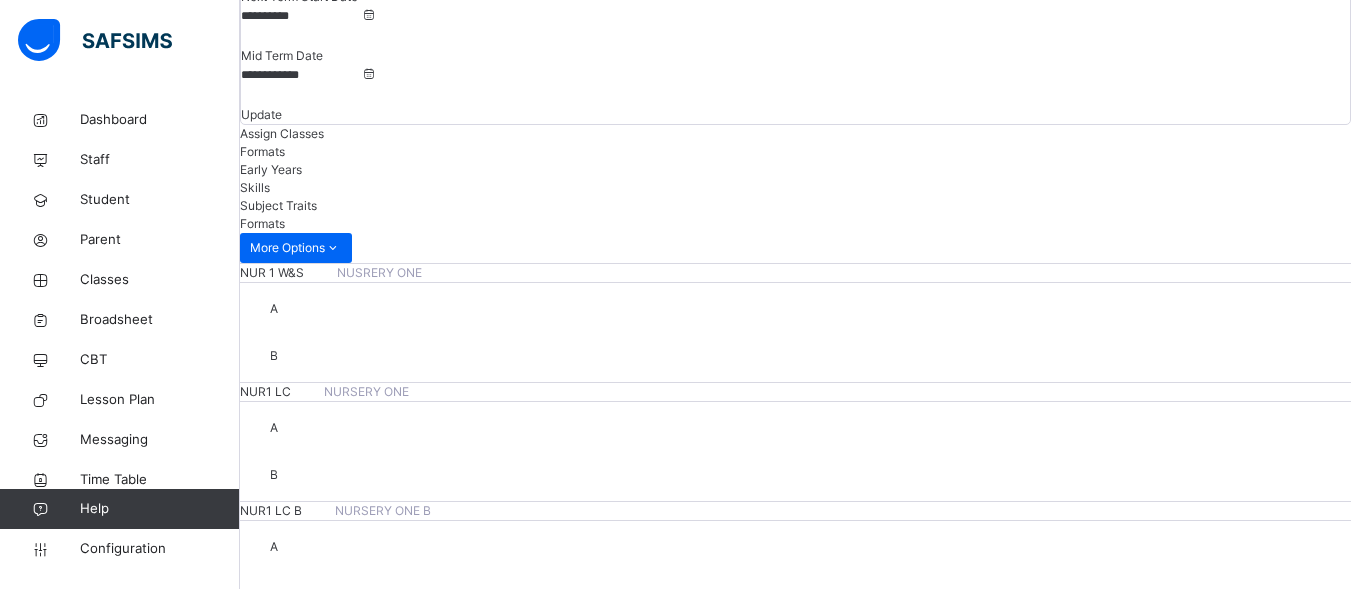 click on "Assessment Format" at bounding box center (795, 4574) 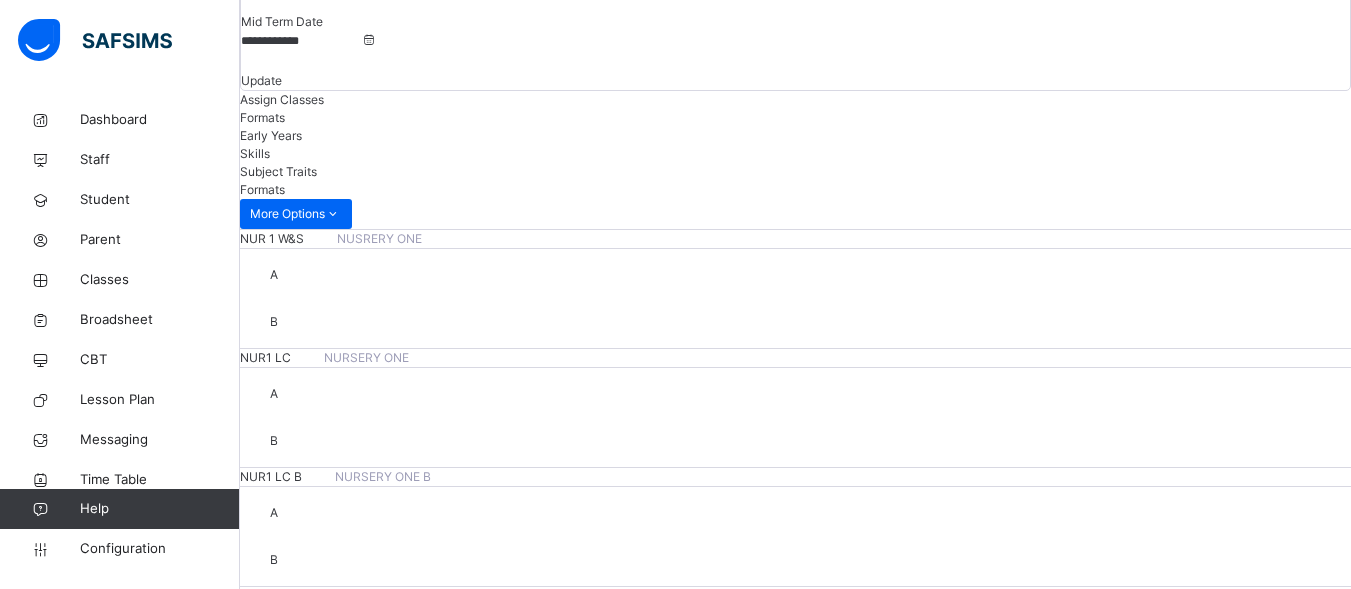 scroll, scrollTop: 399, scrollLeft: 0, axis: vertical 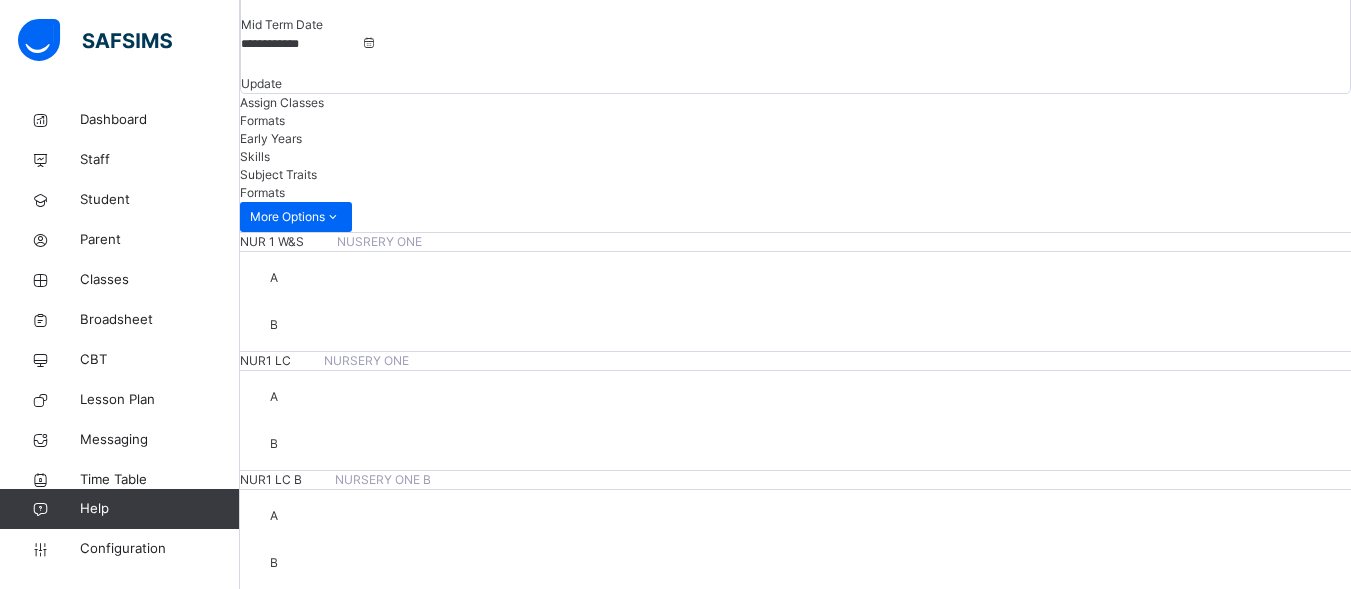 click on "Save Changes" at bounding box center [1295, 5371] 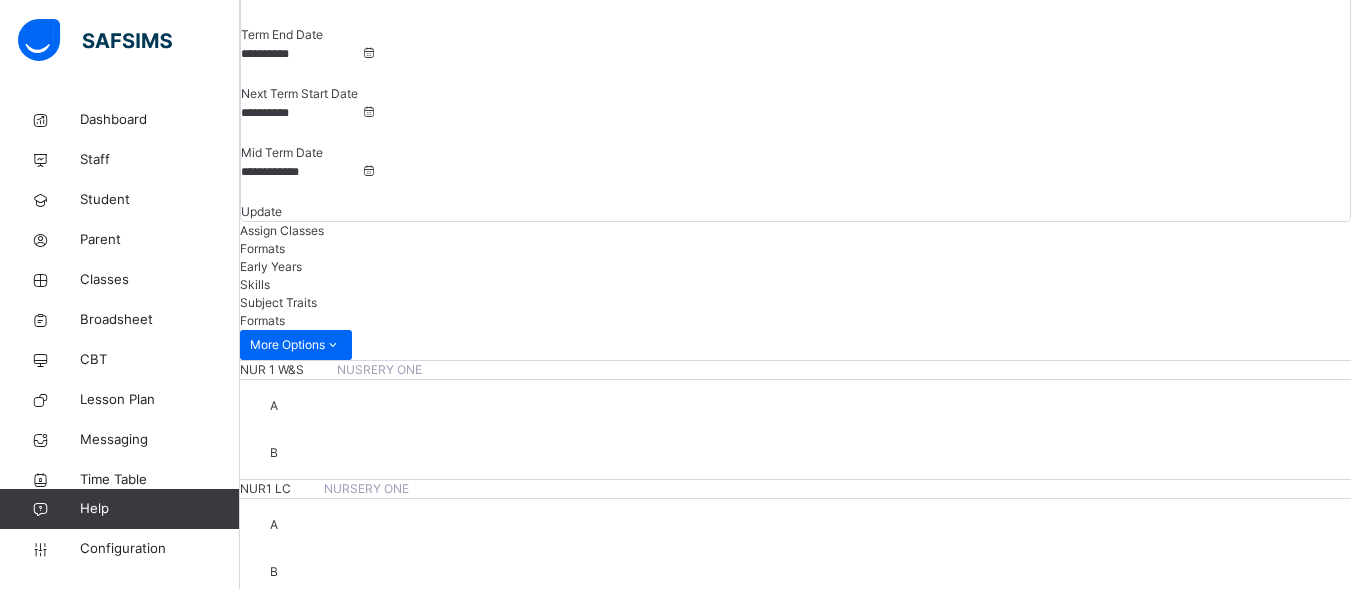 scroll, scrollTop: 258, scrollLeft: 0, axis: vertical 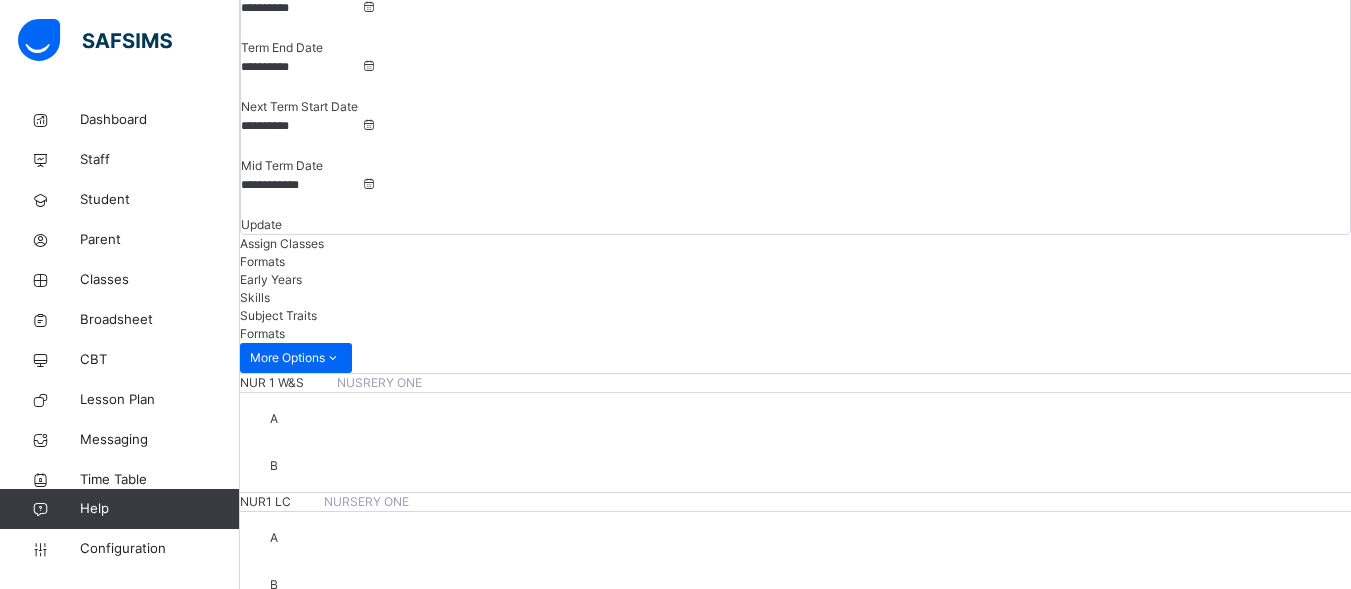 click on "Save Changes" at bounding box center [1295, 5512] 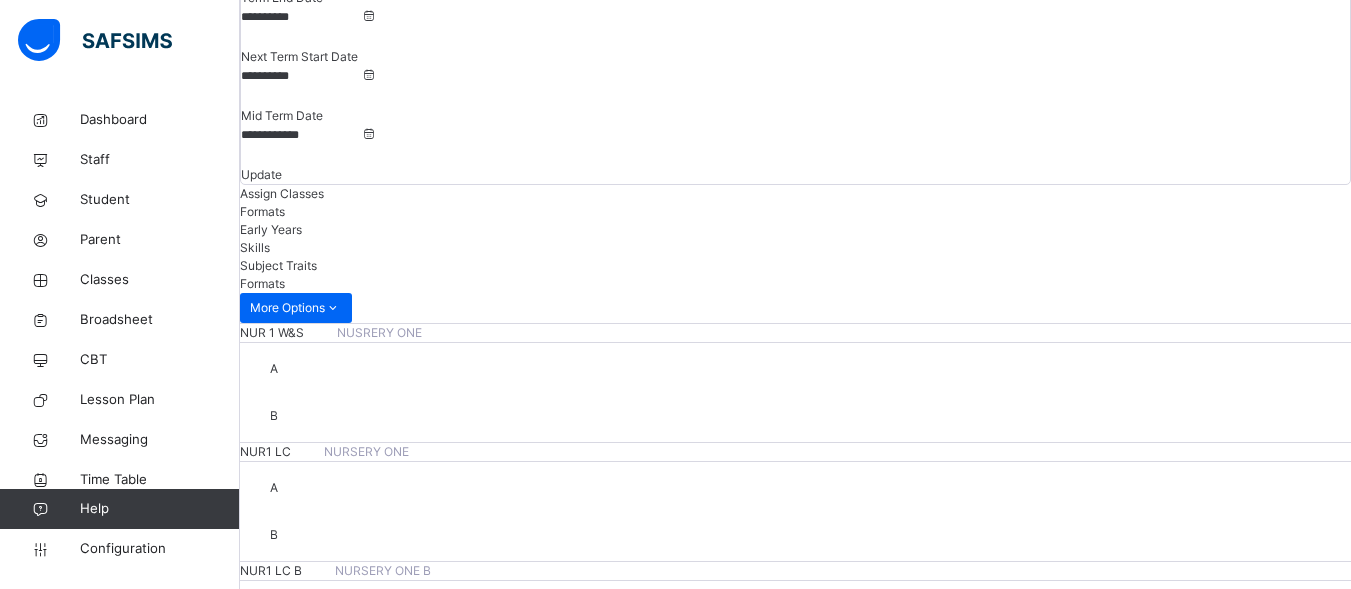 scroll, scrollTop: 318, scrollLeft: 0, axis: vertical 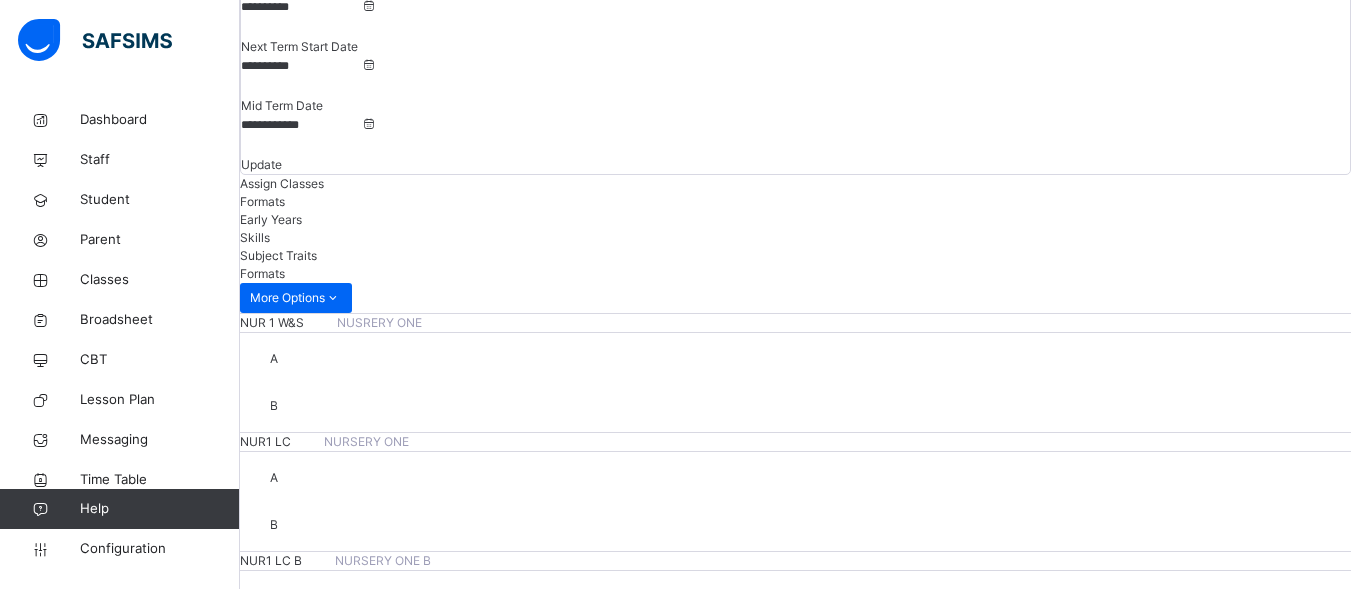 click on "Early Years" at bounding box center (271, 219) 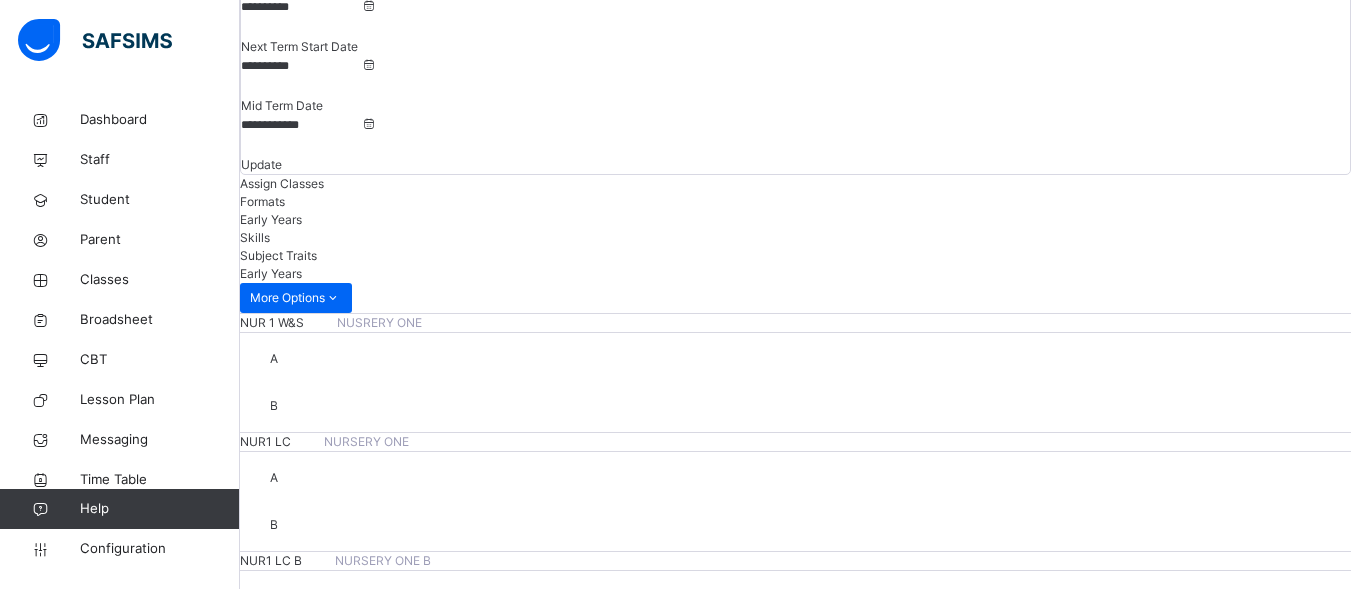 click on "Formats" at bounding box center [262, 201] 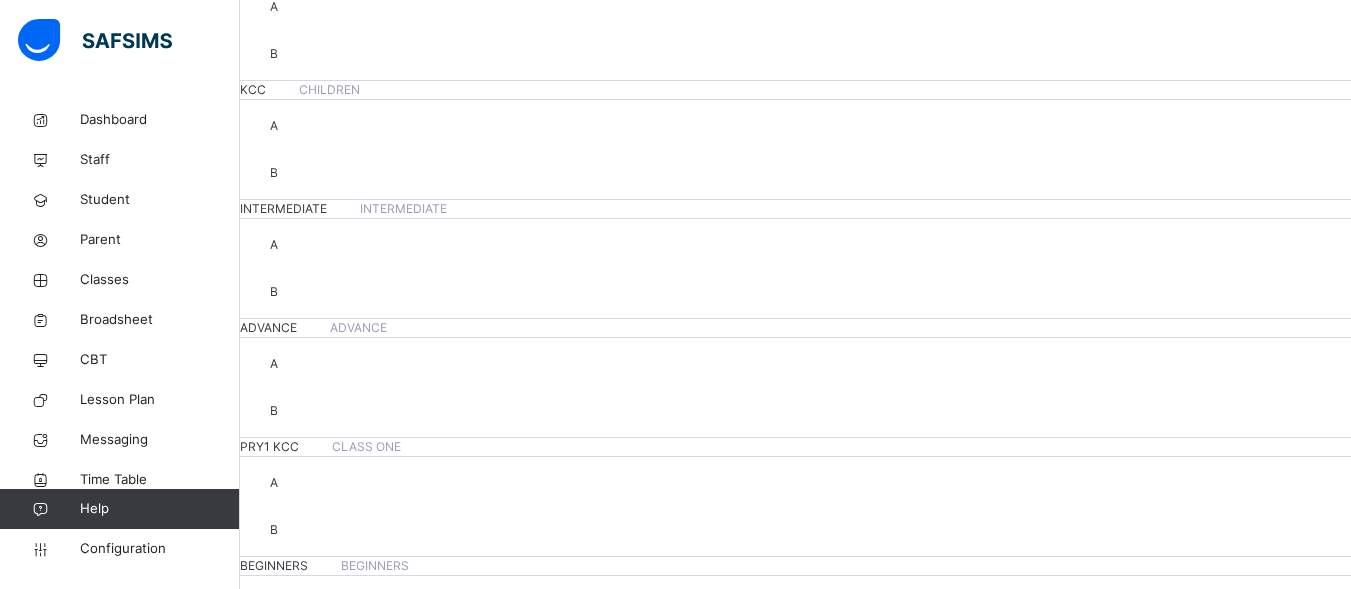 scroll, scrollTop: 1037, scrollLeft: 0, axis: vertical 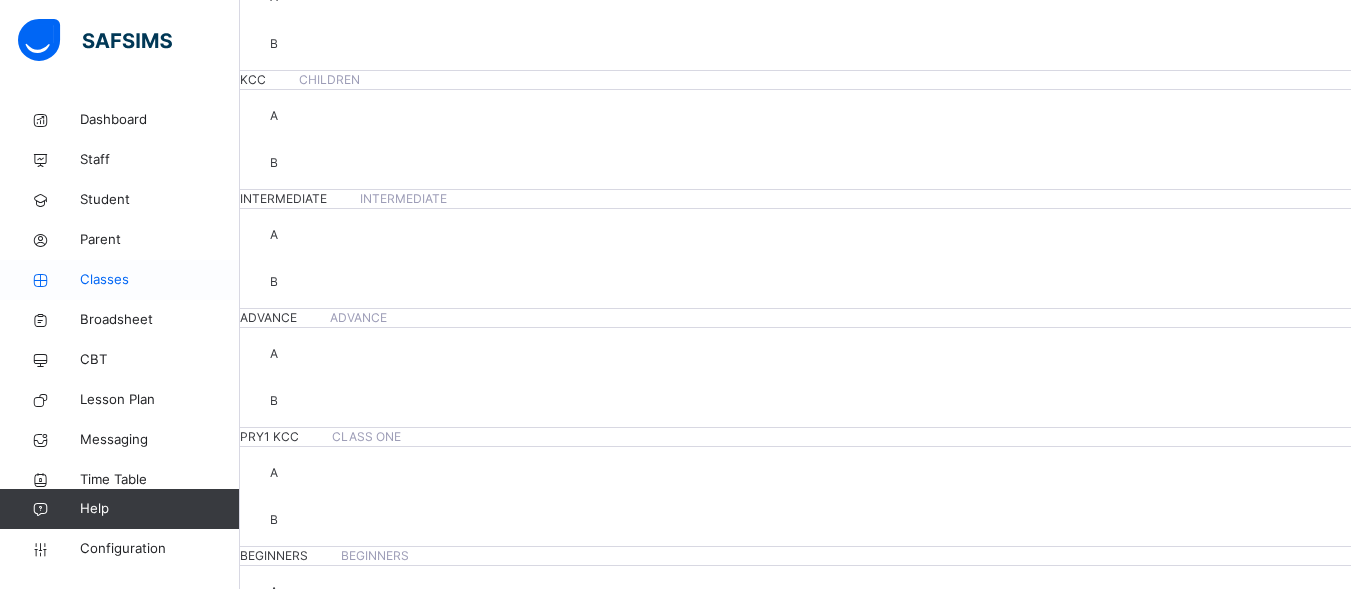 click on "Classes" at bounding box center (160, 280) 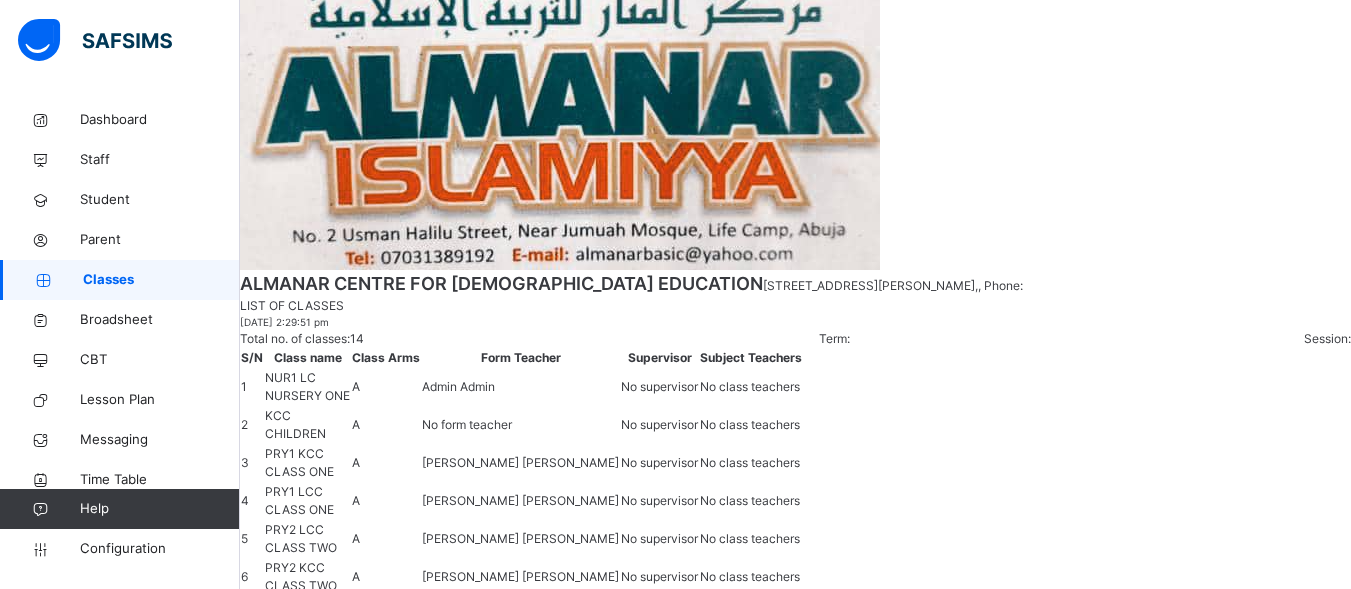 scroll, scrollTop: 0, scrollLeft: 0, axis: both 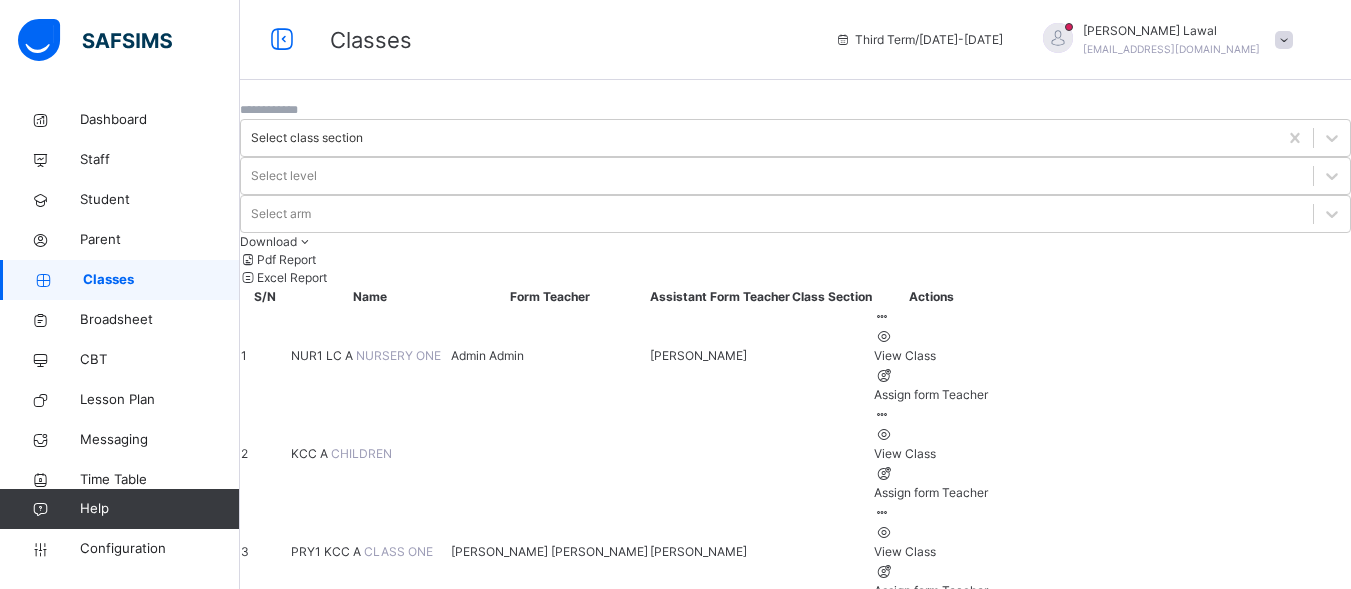 click on "NUR1 LC   A   NURSERY ONE" at bounding box center (370, 356) 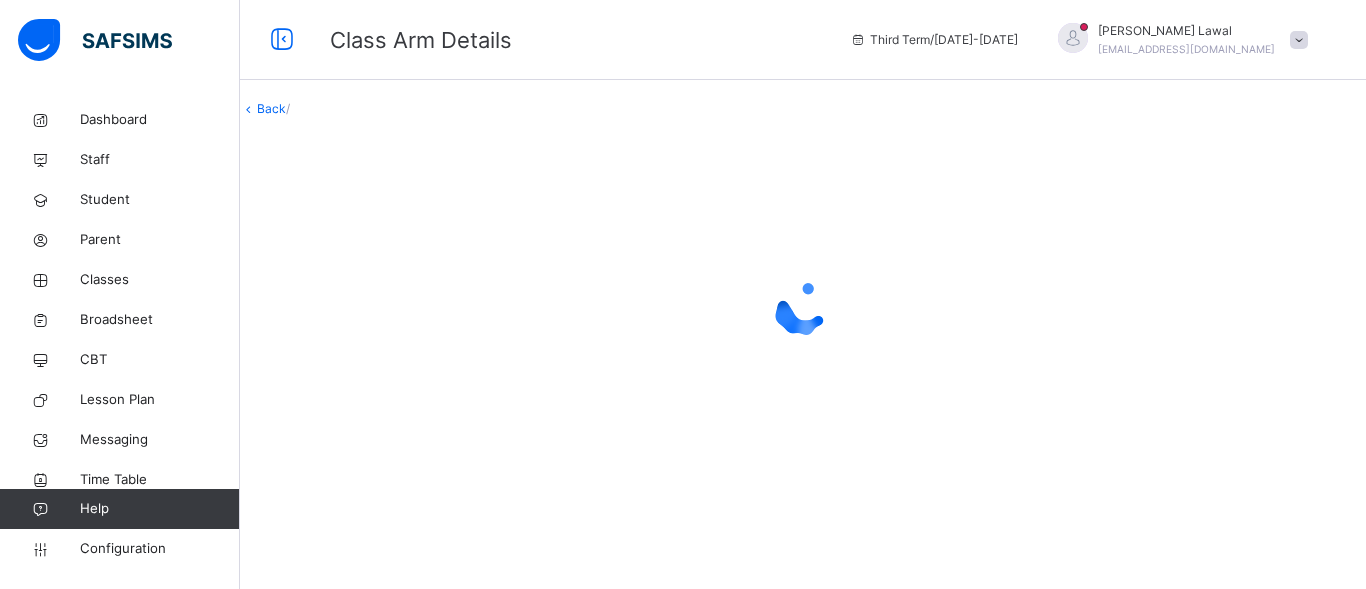 drag, startPoint x: 1073, startPoint y: 116, endPoint x: 1021, endPoint y: 85, distance: 60.53924 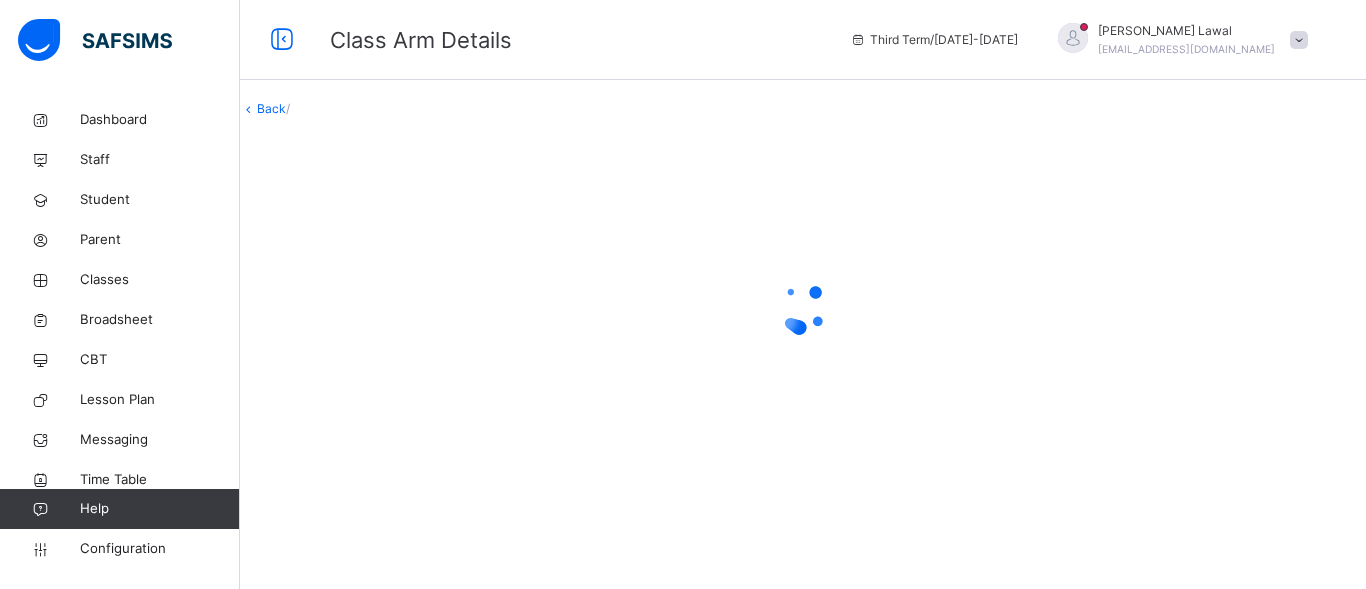 click on "Back  /" at bounding box center (803, 294) 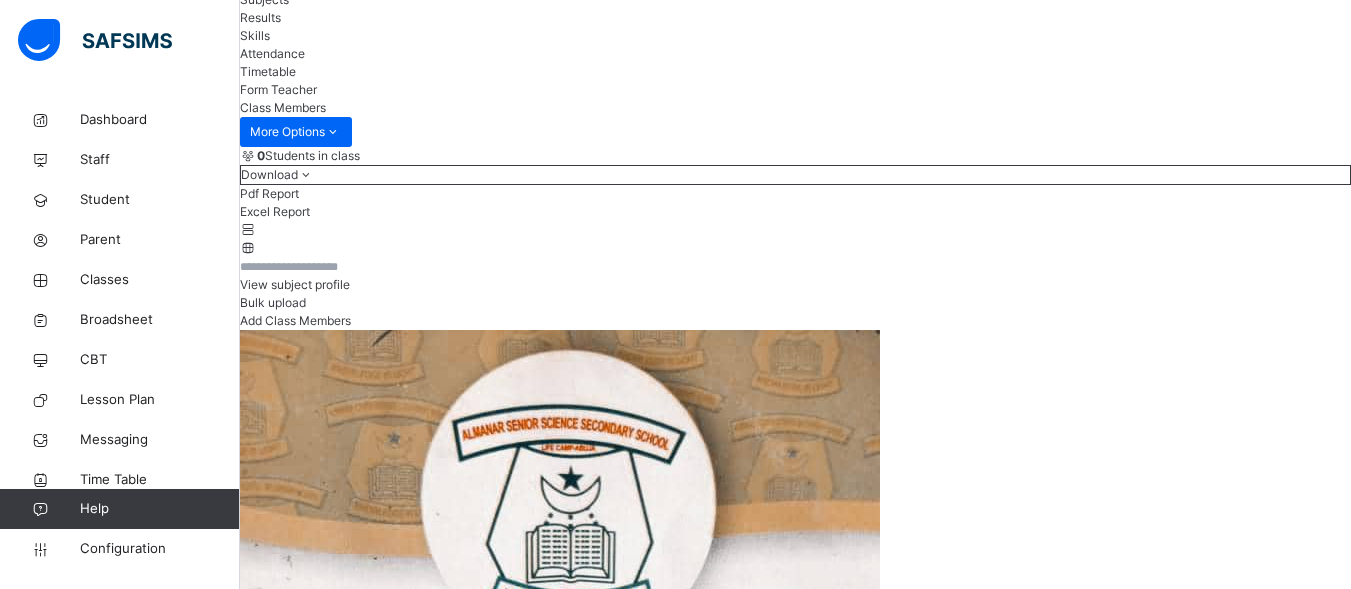 scroll, scrollTop: 160, scrollLeft: 0, axis: vertical 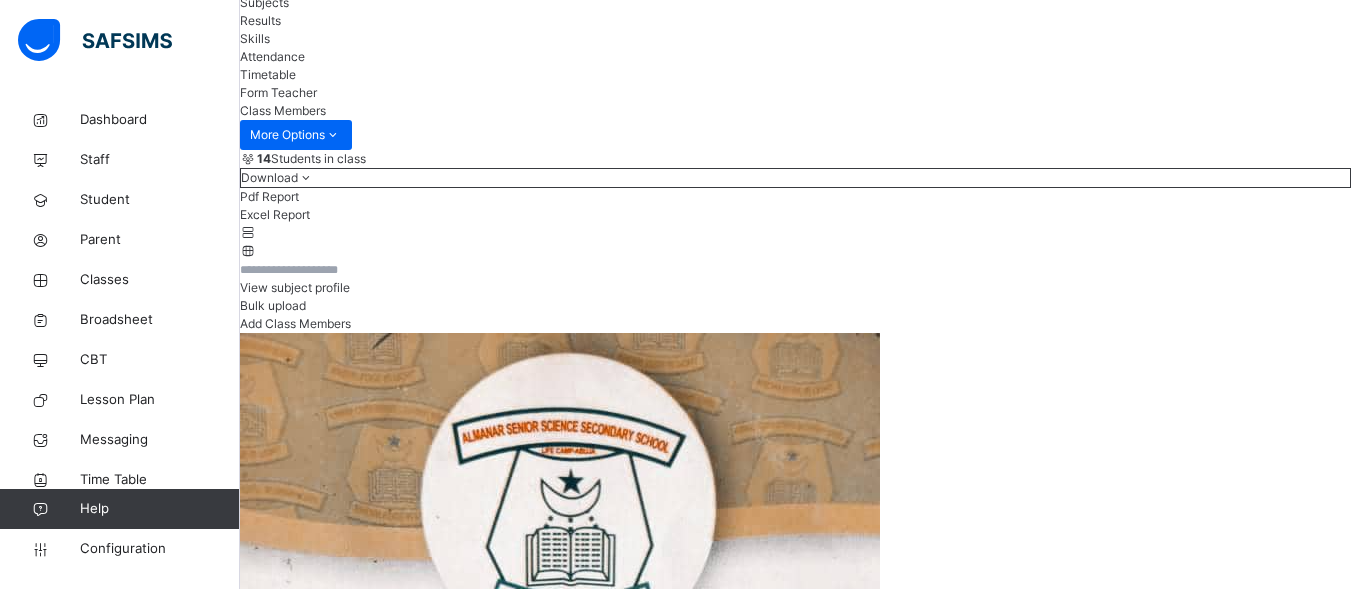click on "14  Students in class" at bounding box center [795, 159] 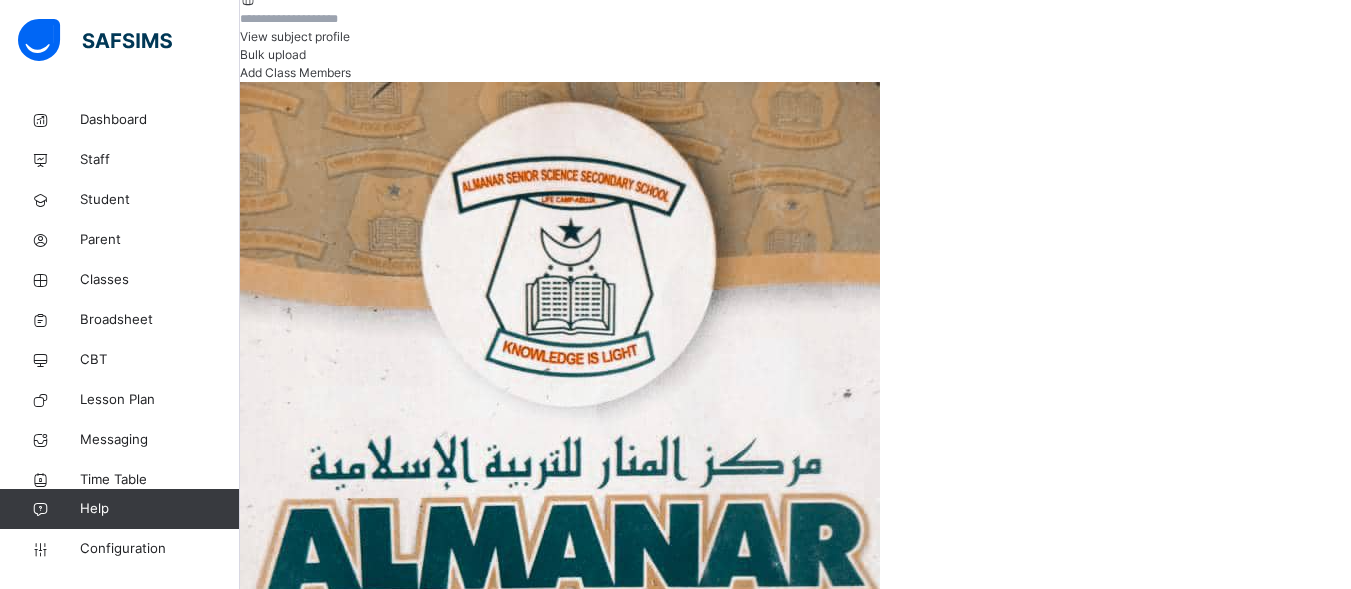 scroll, scrollTop: 434, scrollLeft: 0, axis: vertical 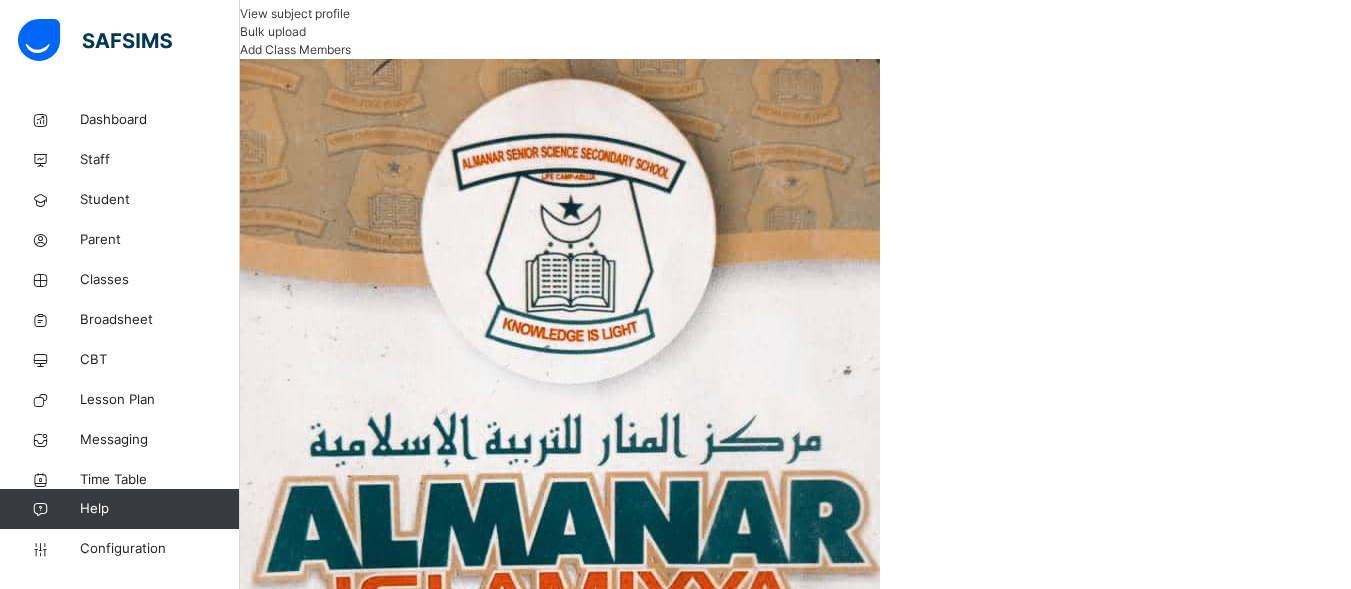 click on "Assess Students" at bounding box center [1289, 4237] 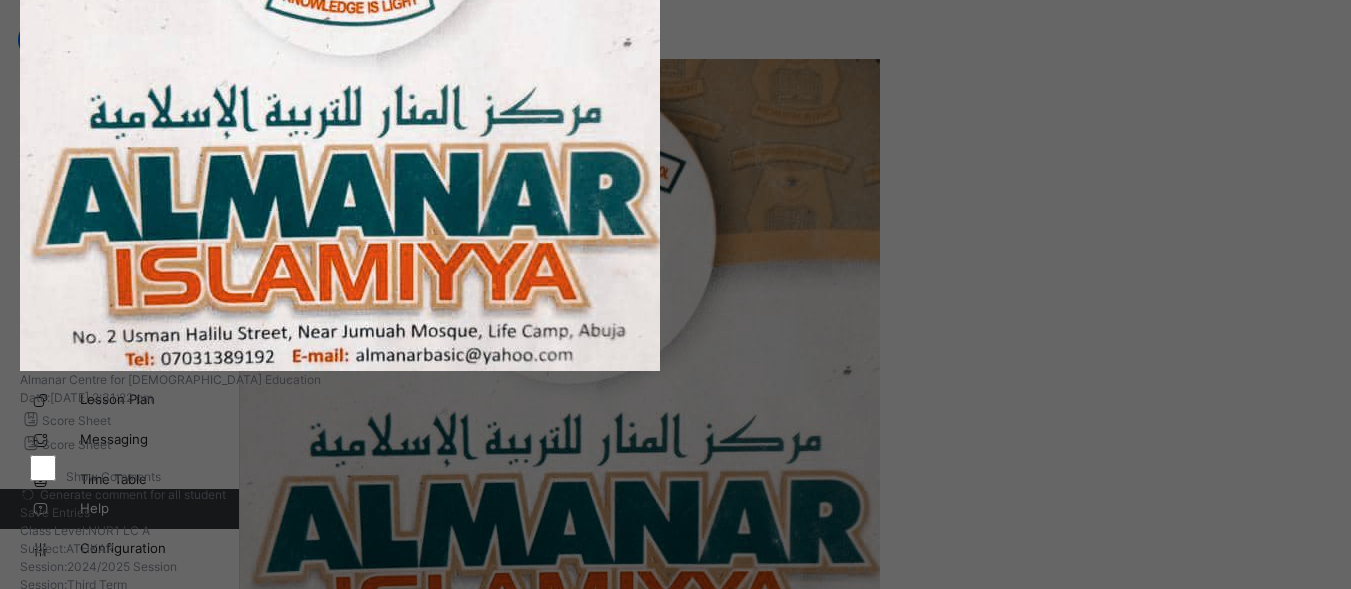 scroll, scrollTop: 12, scrollLeft: 0, axis: vertical 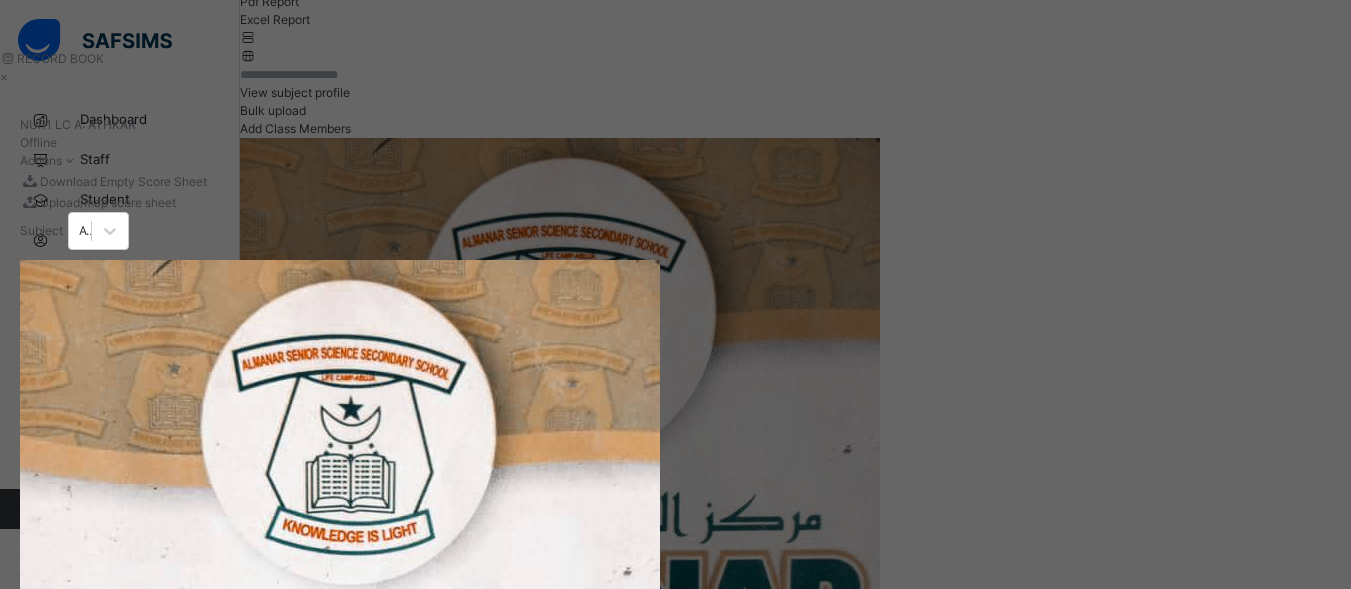 click at bounding box center [352, 1265] 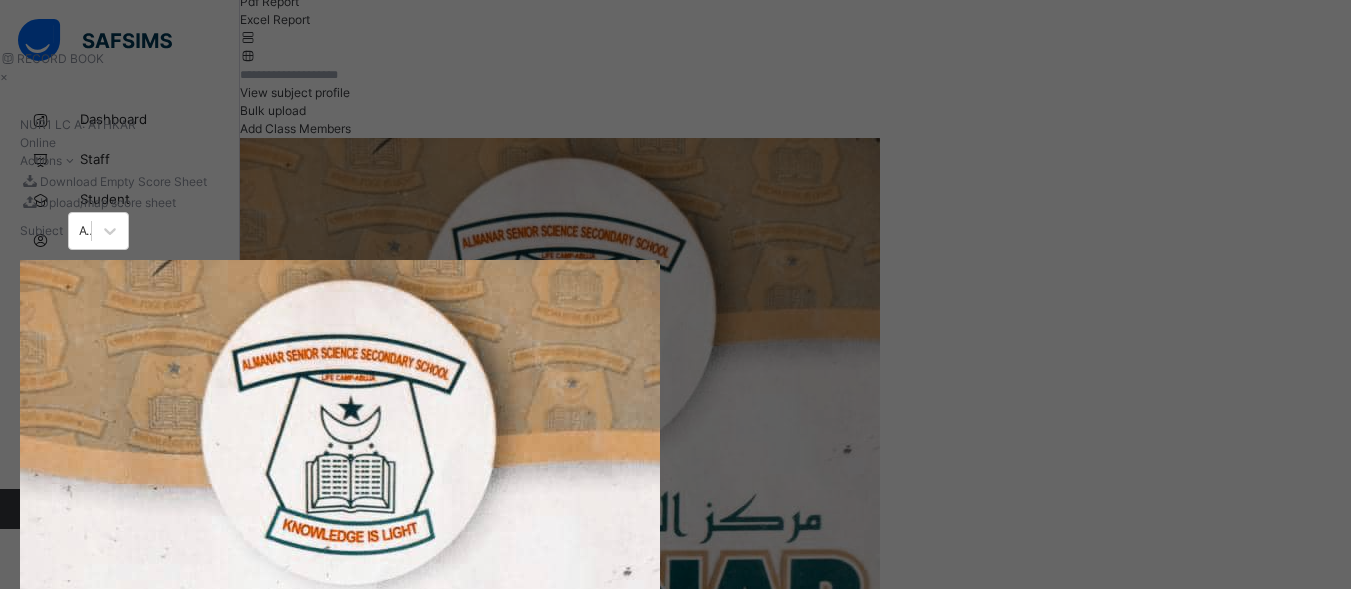 click on "Save Entries" at bounding box center (70, 1049) 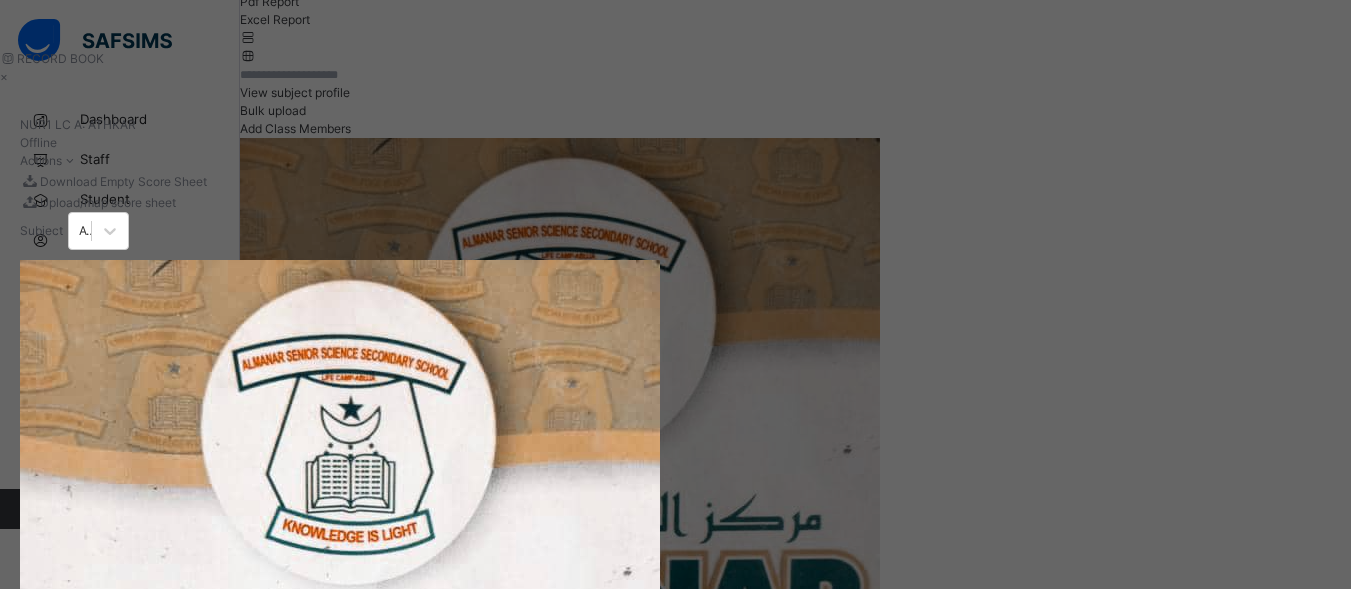 type on "**" 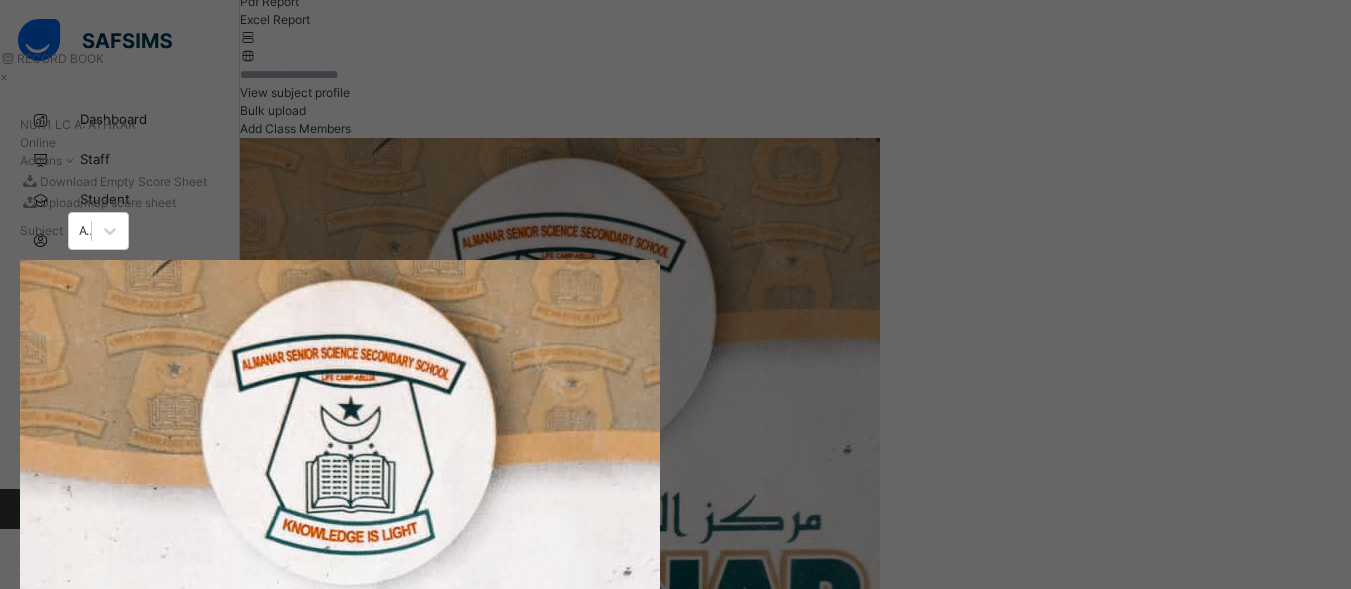 type on "**" 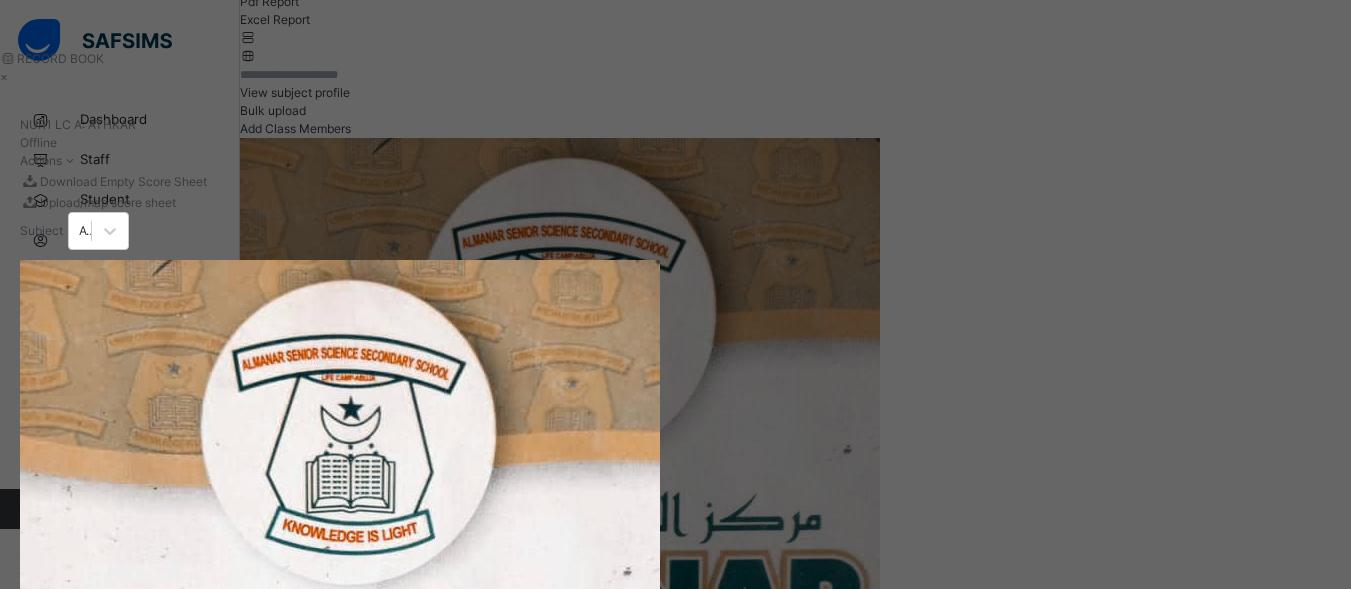 click on "Generate comment for all student   Save Entries" at bounding box center (715, 1040) 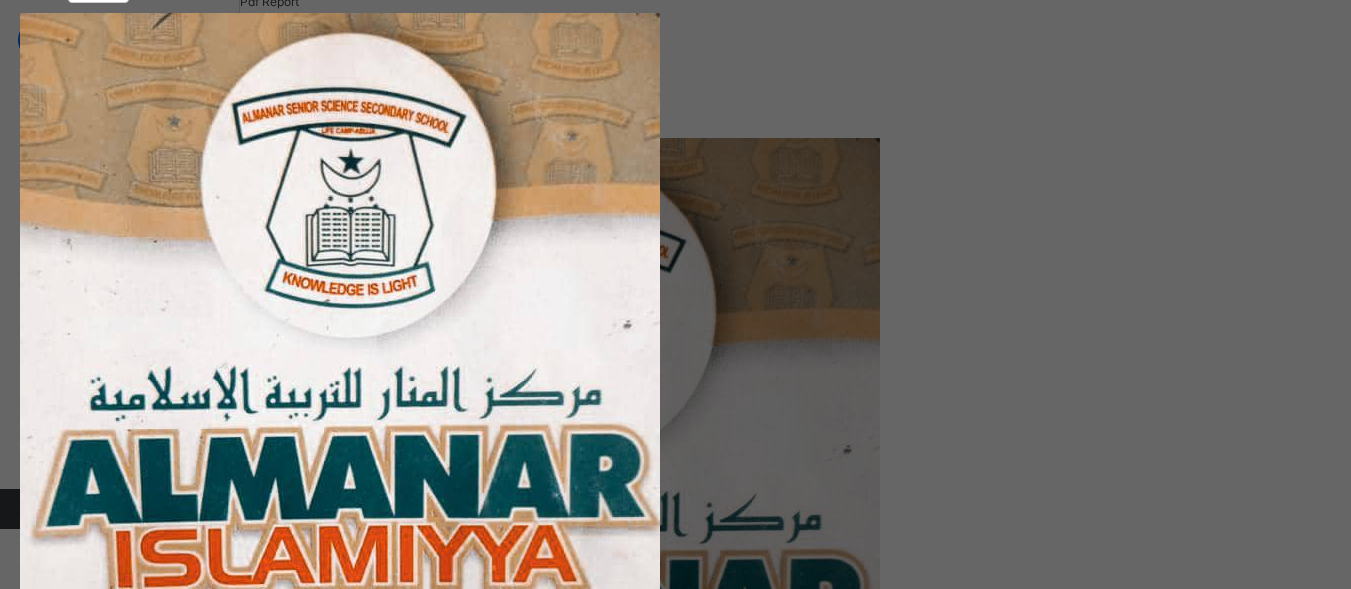 scroll, scrollTop: 280, scrollLeft: 0, axis: vertical 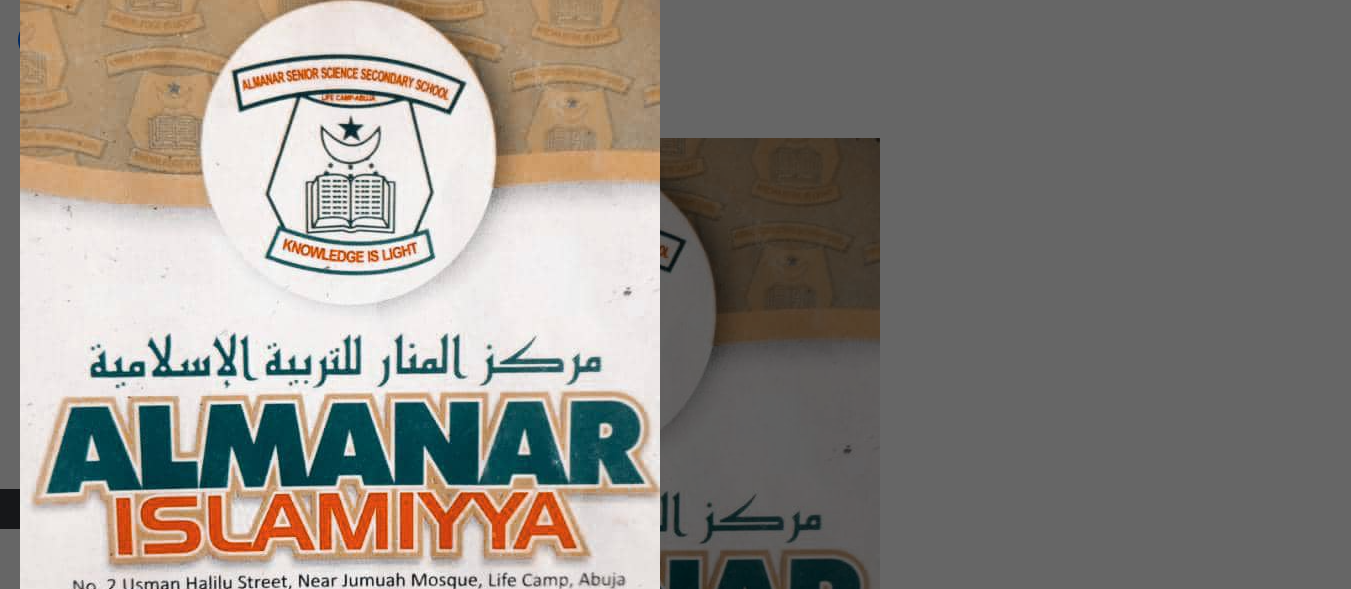 click at bounding box center (352, 1166) 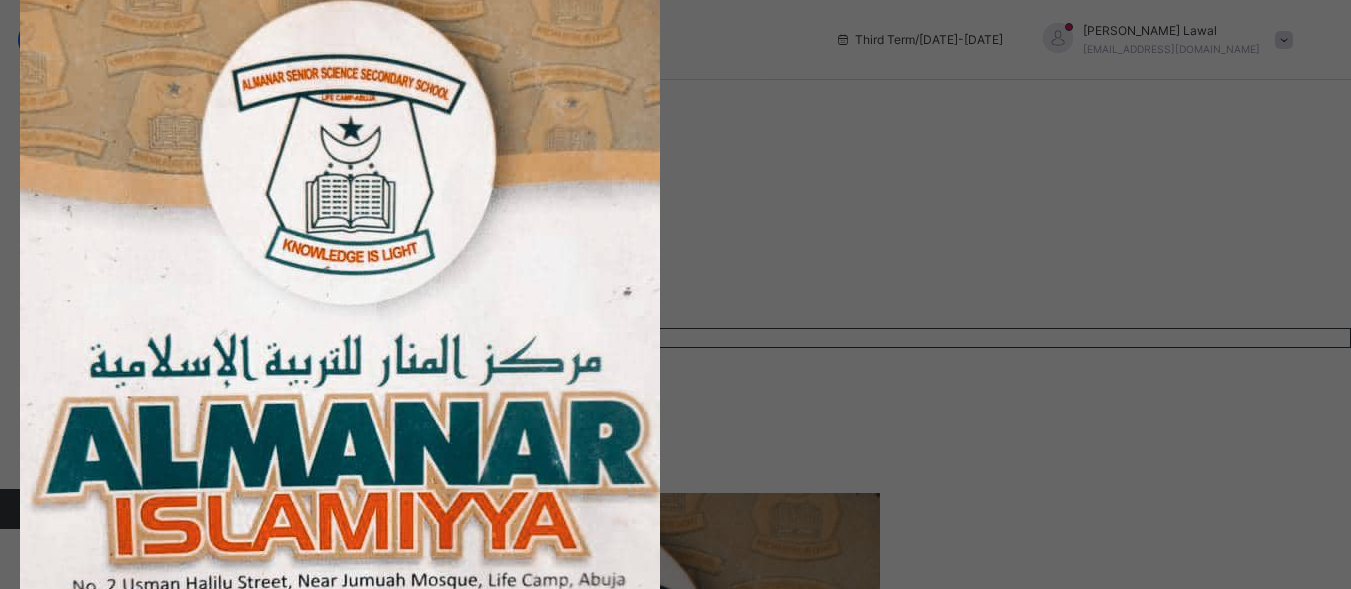 scroll, scrollTop: 0, scrollLeft: 0, axis: both 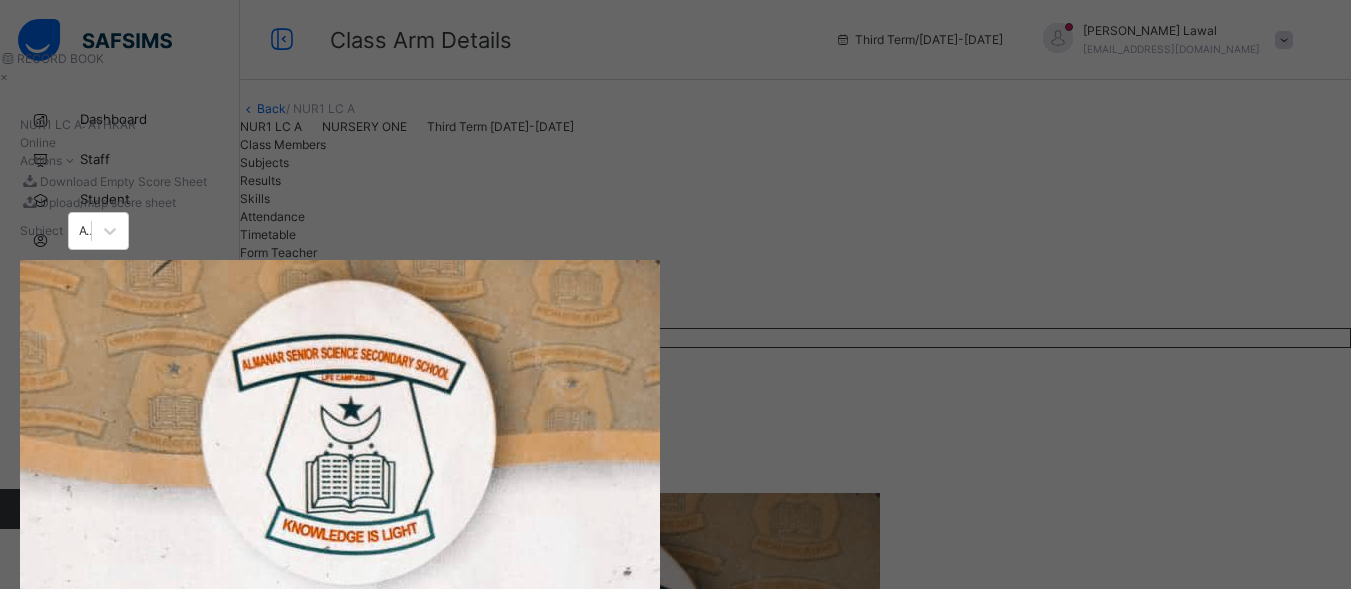 click on "×" at bounding box center (715, 77) 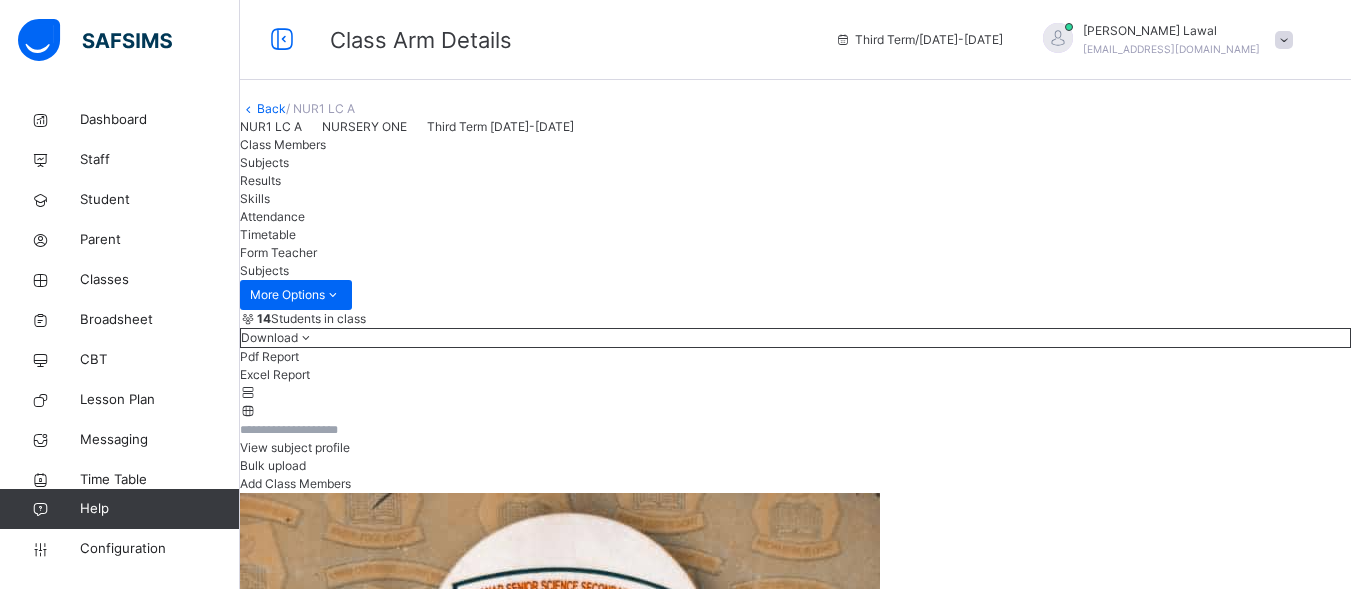 scroll, scrollTop: 515, scrollLeft: 0, axis: vertical 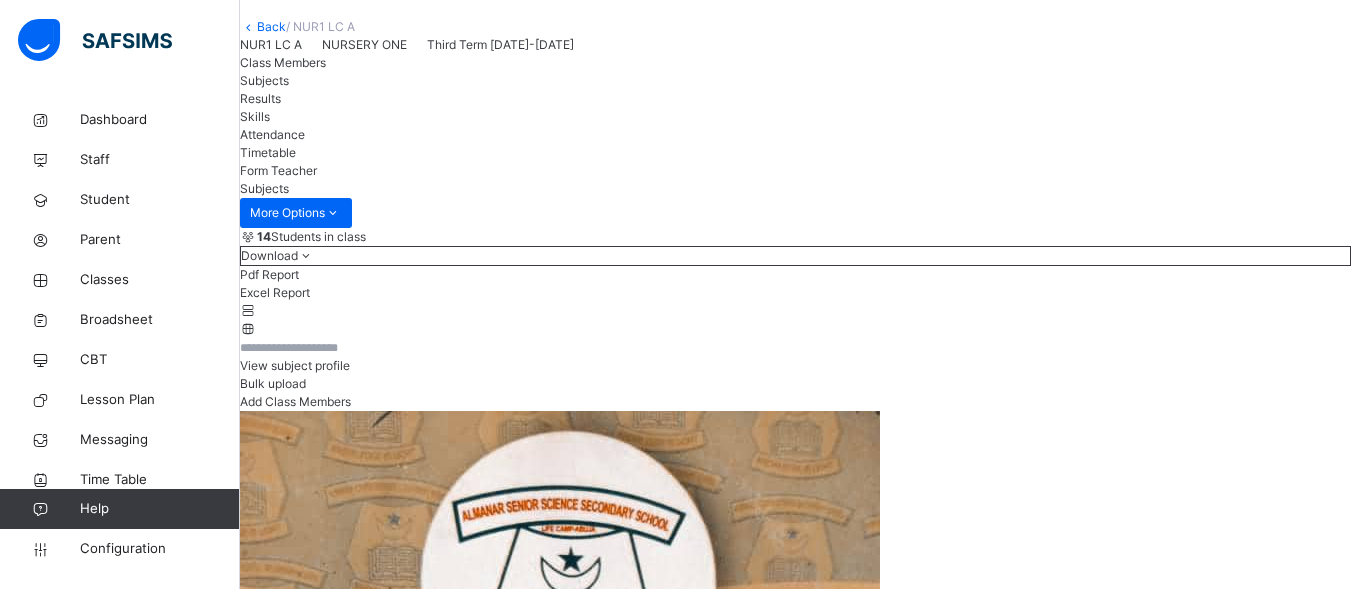 click on "Class Members" at bounding box center [283, 62] 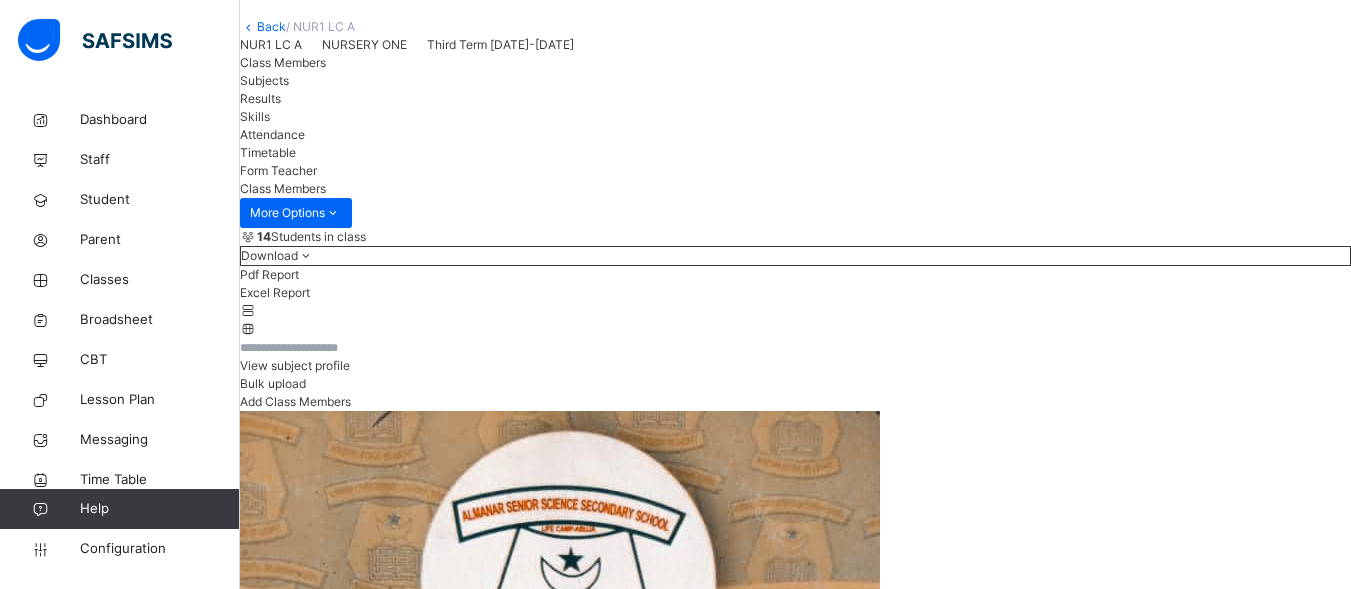 click on "Excel Report" at bounding box center [795, 293] 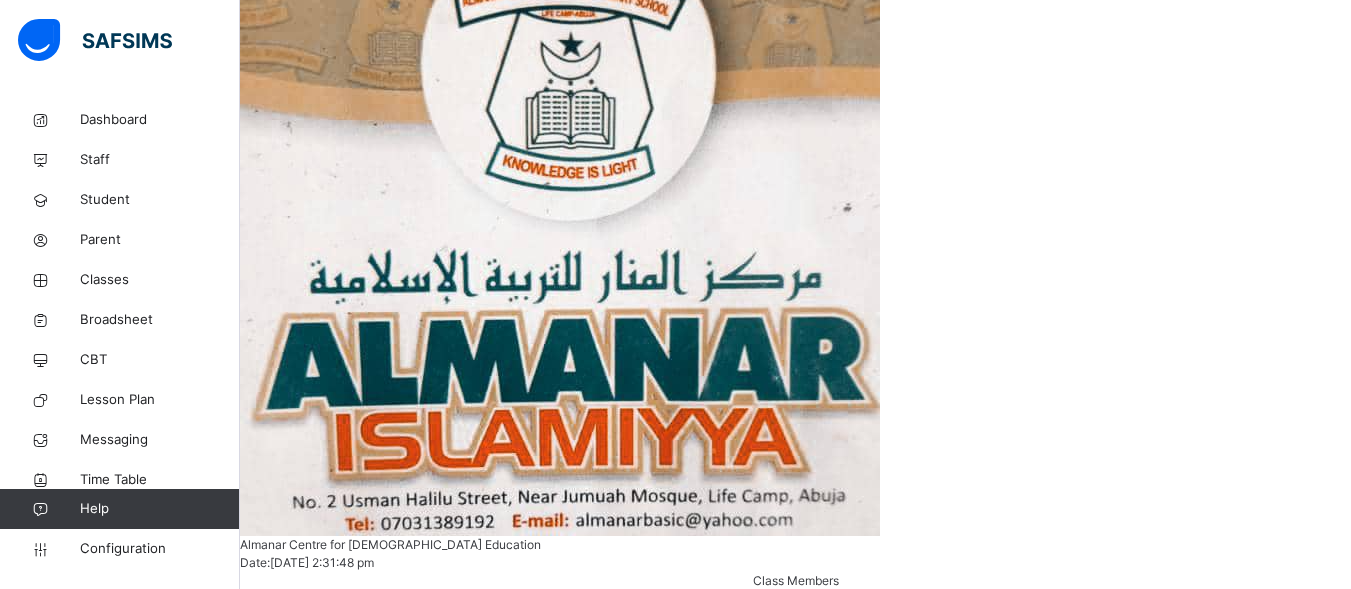 scroll, scrollTop: 545, scrollLeft: 0, axis: vertical 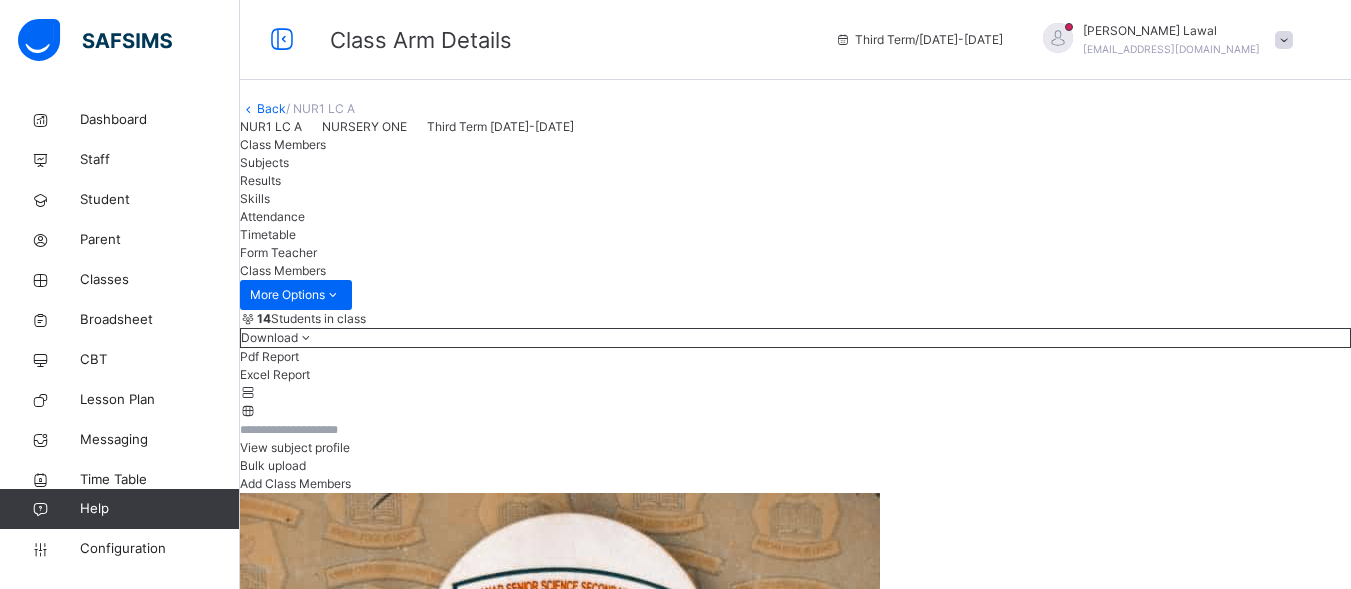 click on "Results" at bounding box center (260, 180) 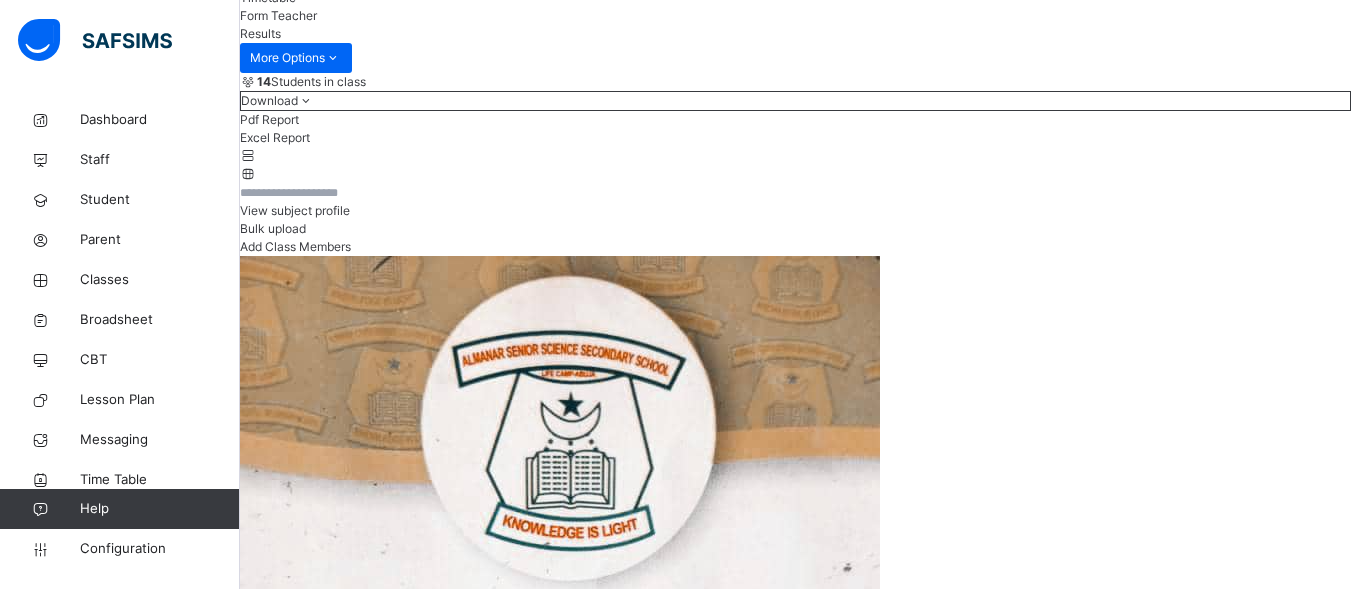 scroll, scrollTop: 245, scrollLeft: 0, axis: vertical 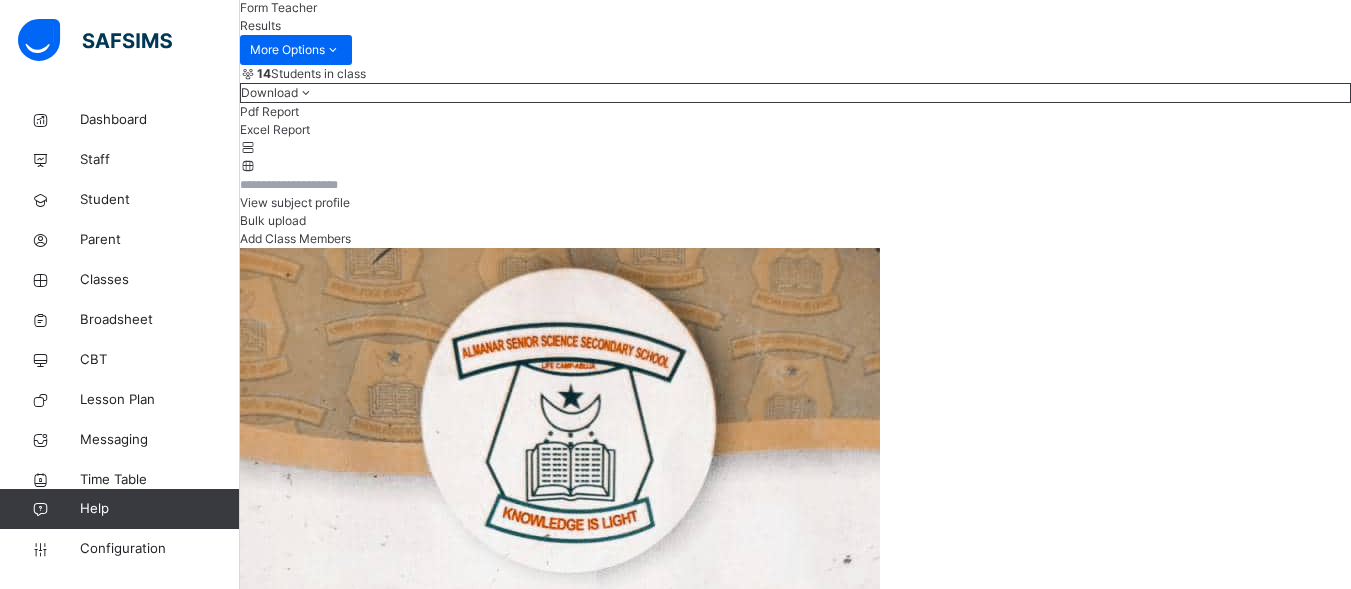 click on "Subjects" at bounding box center [264, -83] 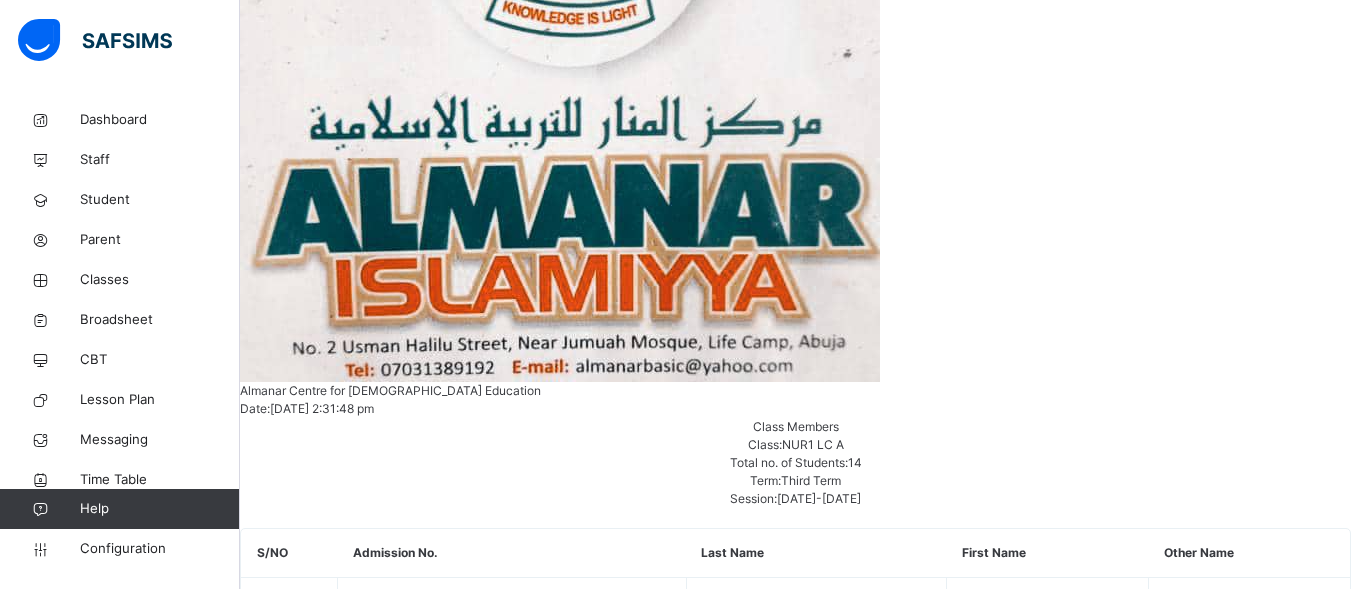scroll, scrollTop: 754, scrollLeft: 0, axis: vertical 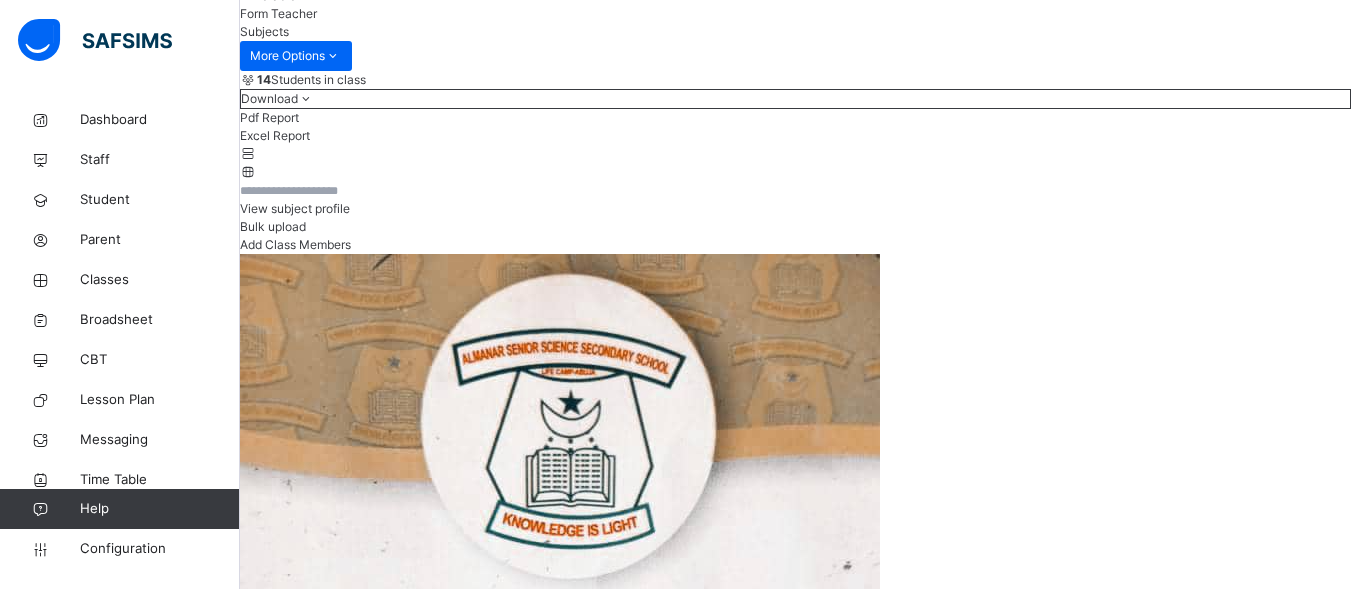 click on "Results" at bounding box center (260, -59) 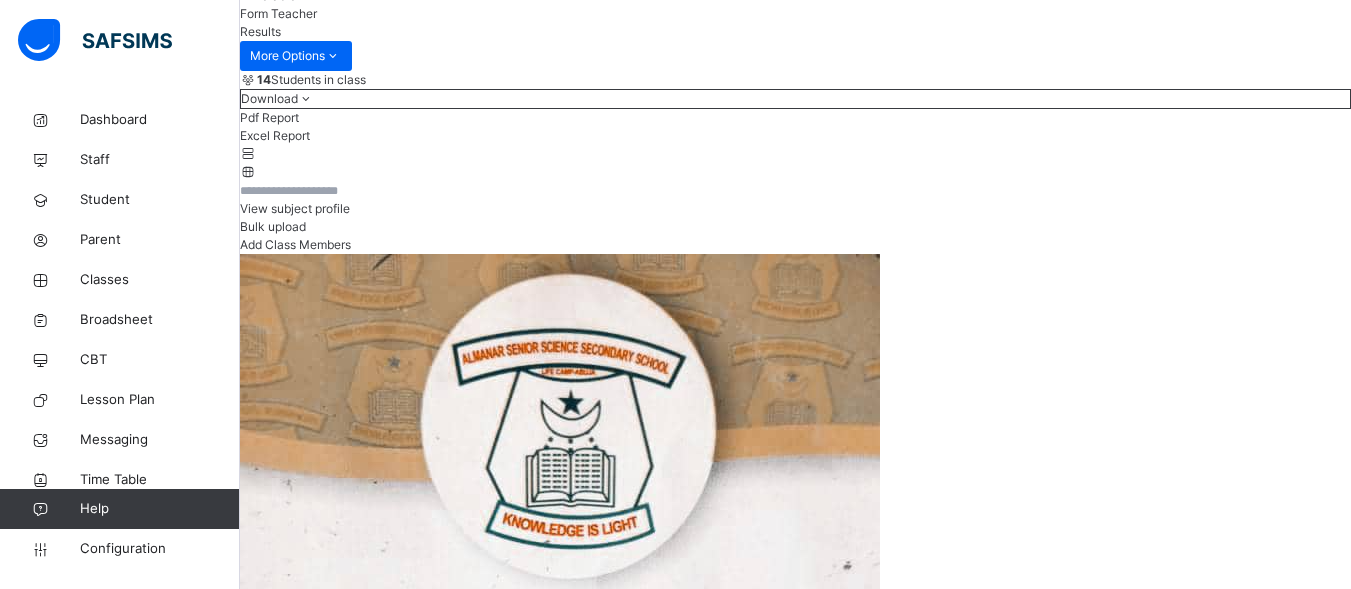 click on "Results" at bounding box center [260, -59] 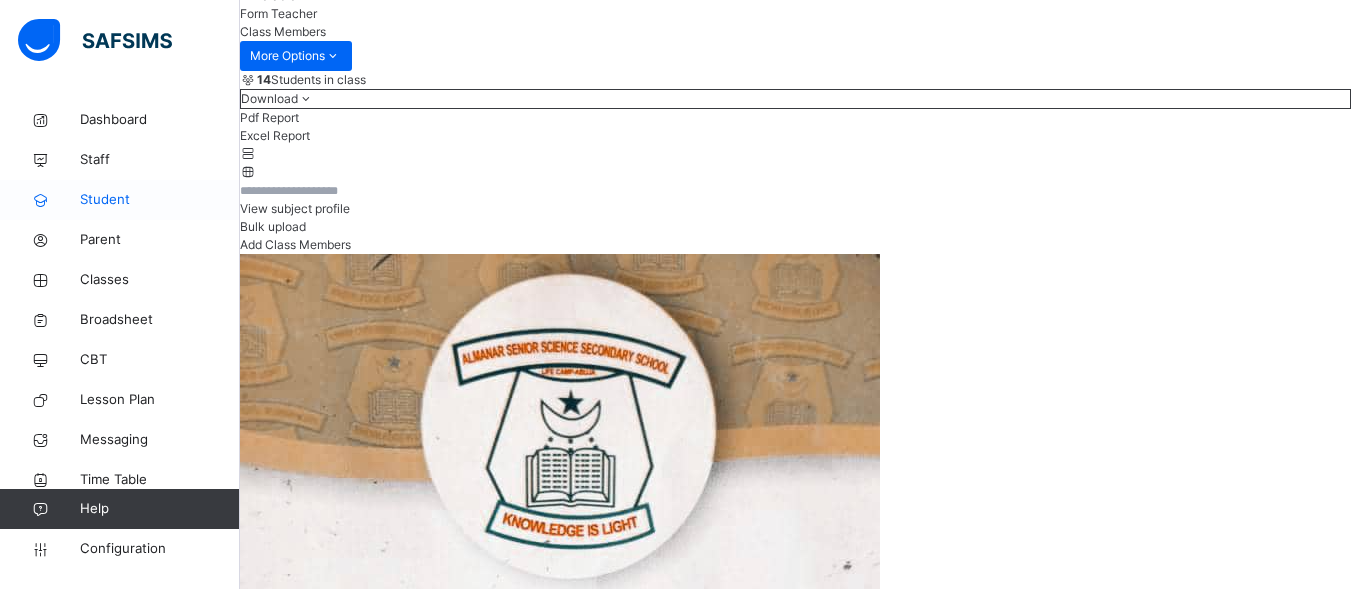 click on "Student" at bounding box center (160, 200) 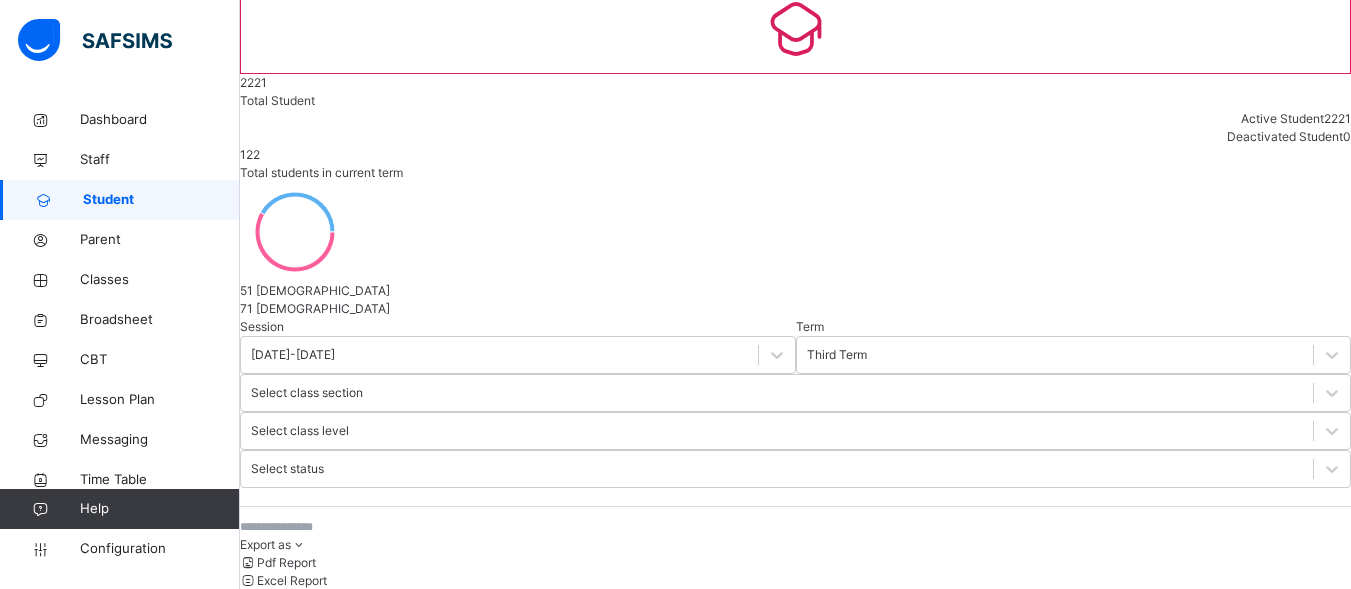 scroll, scrollTop: 154, scrollLeft: 0, axis: vertical 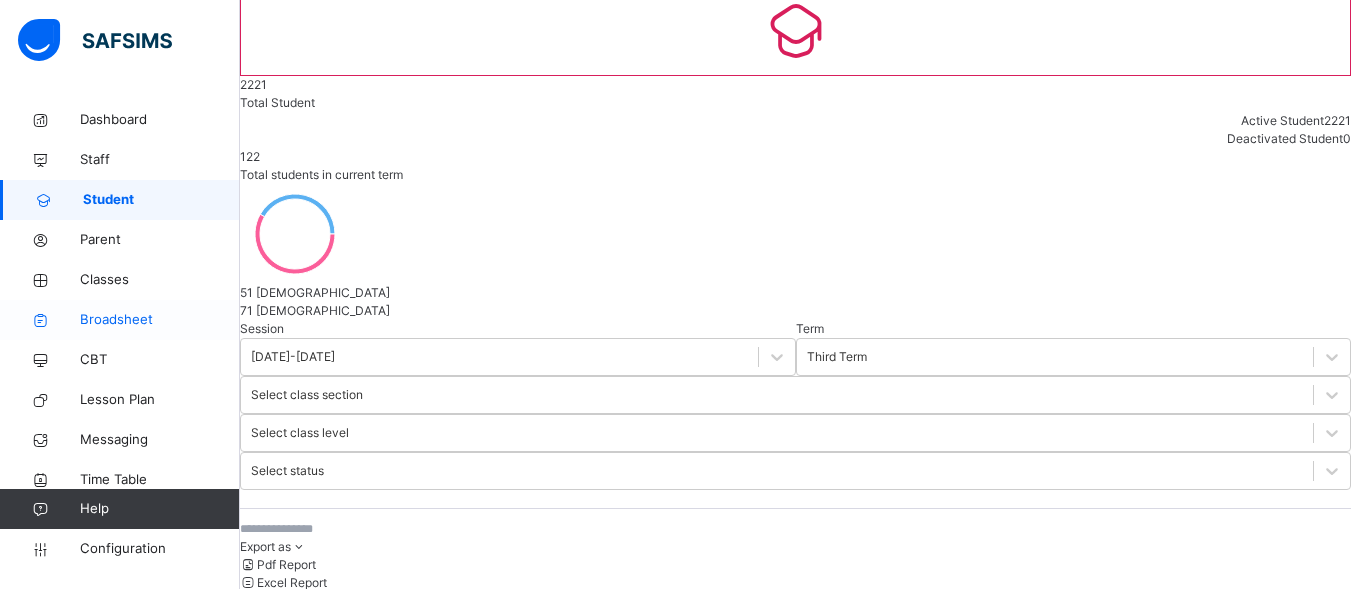 click on "Broadsheet" at bounding box center [160, 320] 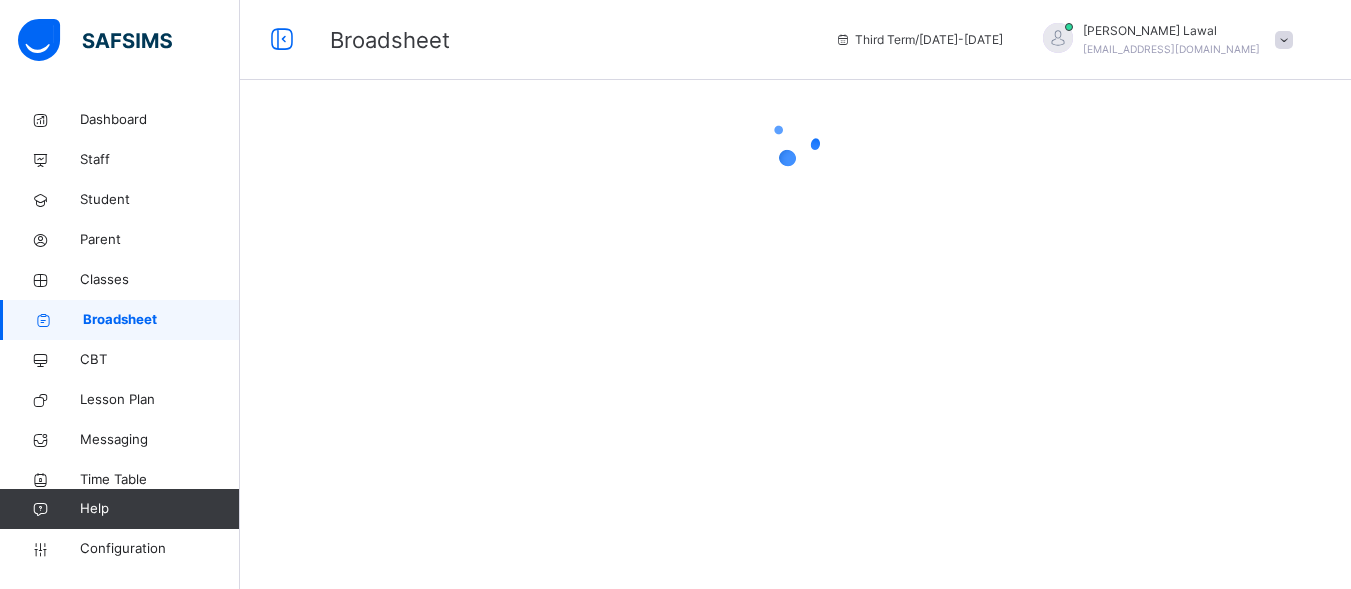 scroll, scrollTop: 0, scrollLeft: 0, axis: both 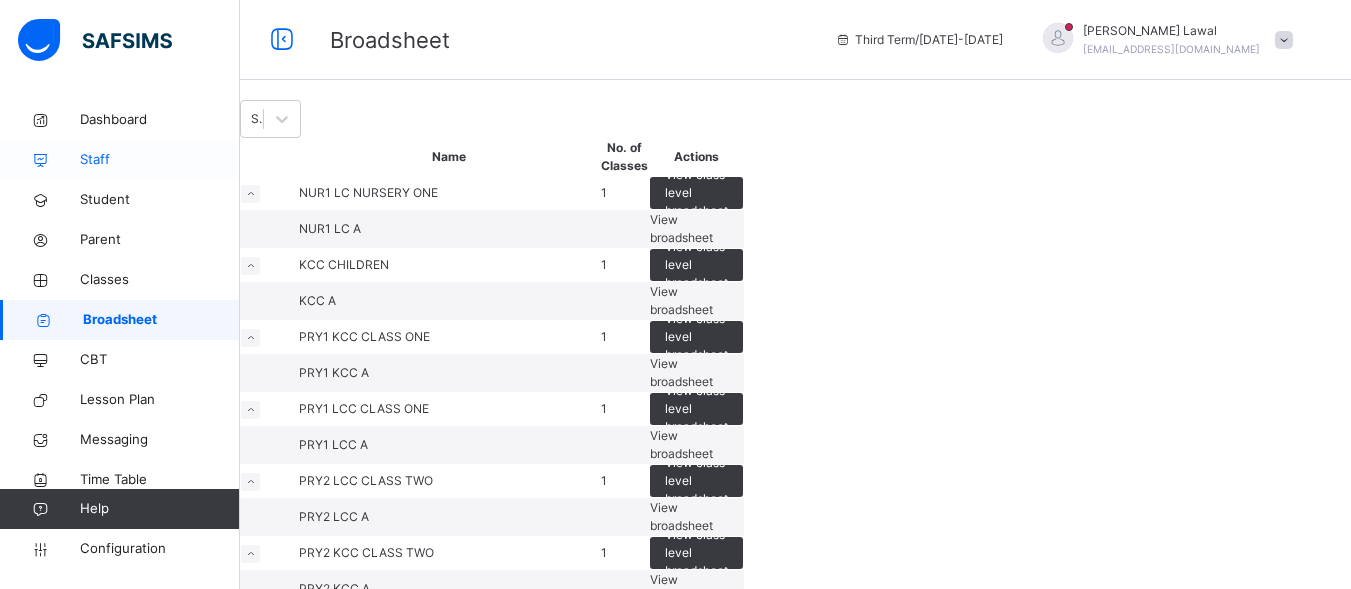 click on "Staff" at bounding box center [160, 160] 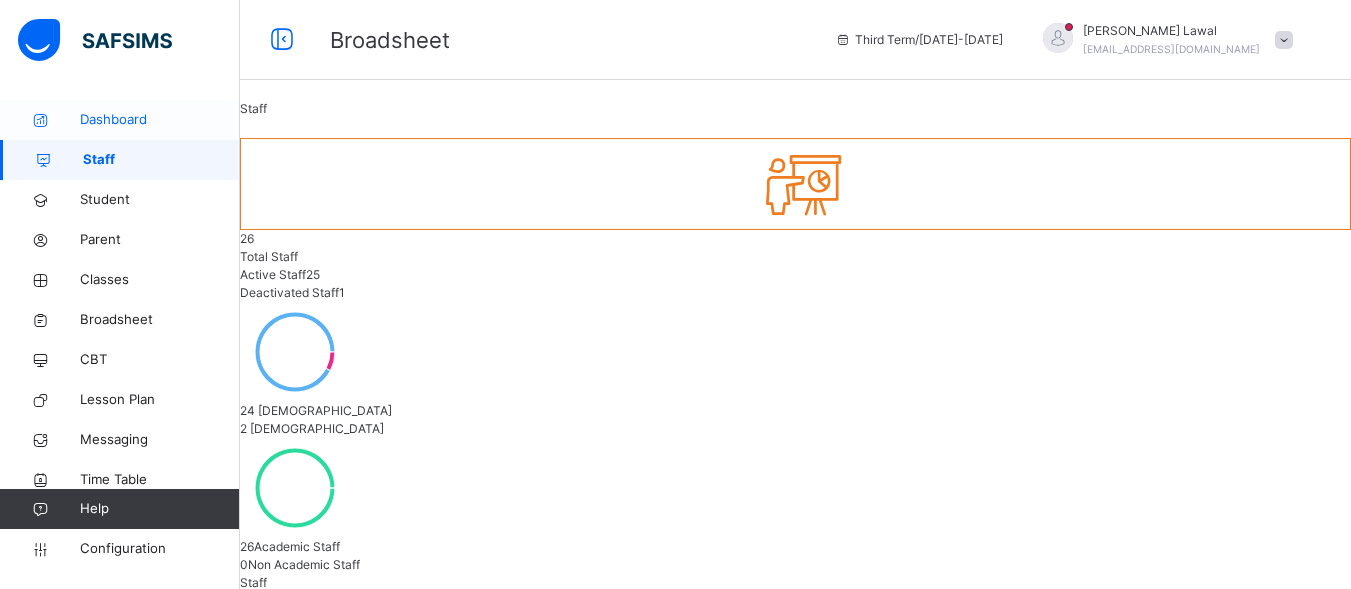 click on "Dashboard" at bounding box center (160, 120) 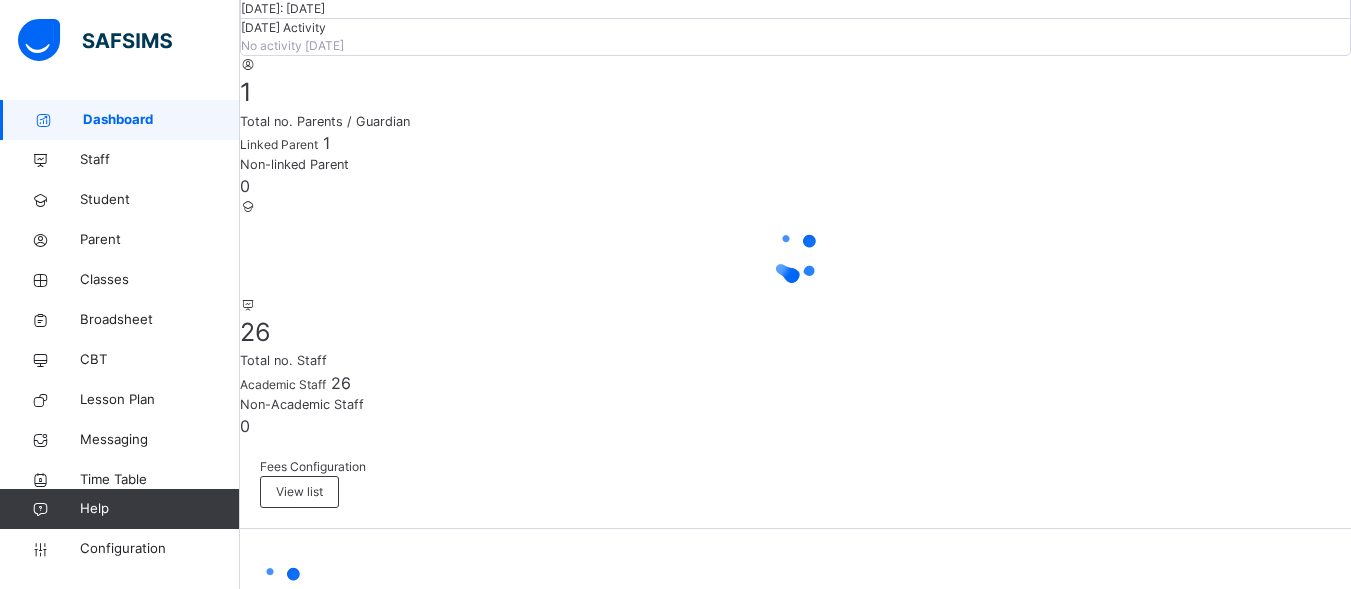 scroll, scrollTop: 334, scrollLeft: 0, axis: vertical 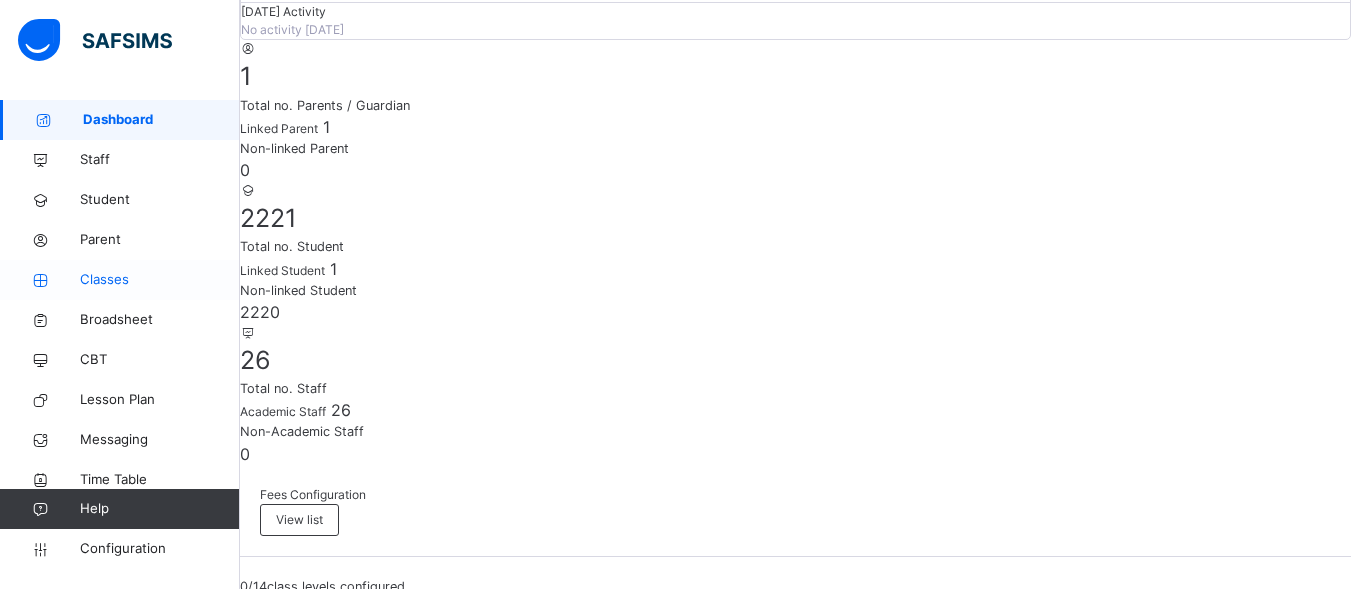 click on "Classes" at bounding box center [160, 280] 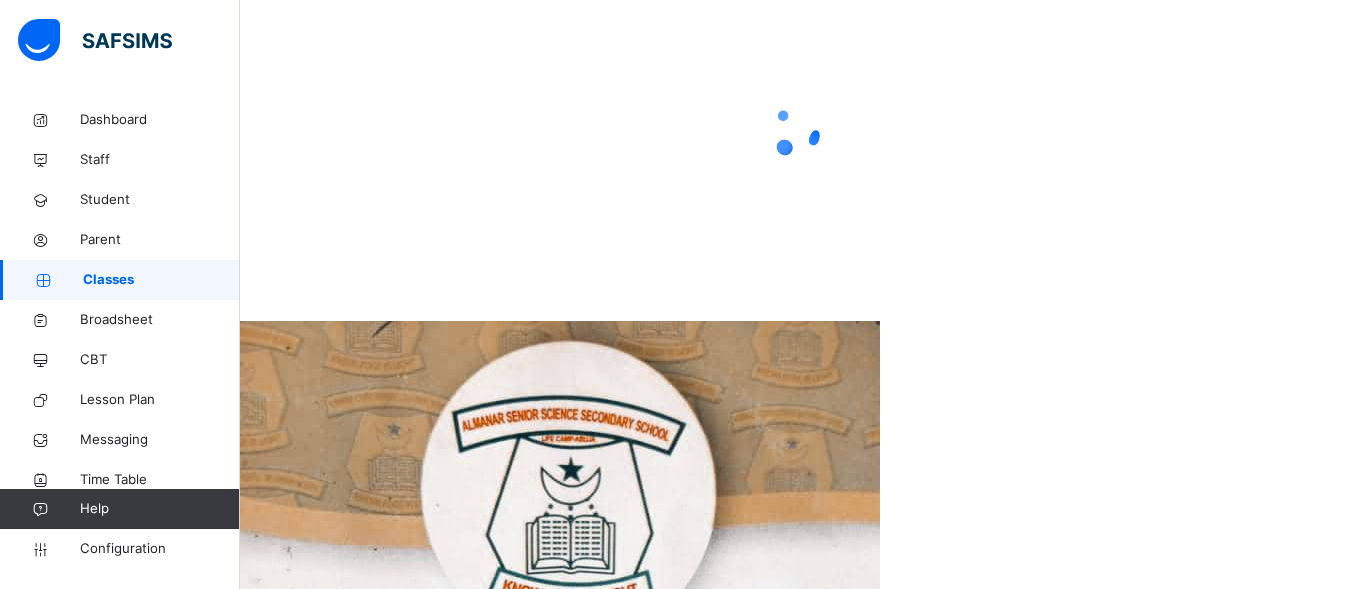 scroll, scrollTop: 0, scrollLeft: 0, axis: both 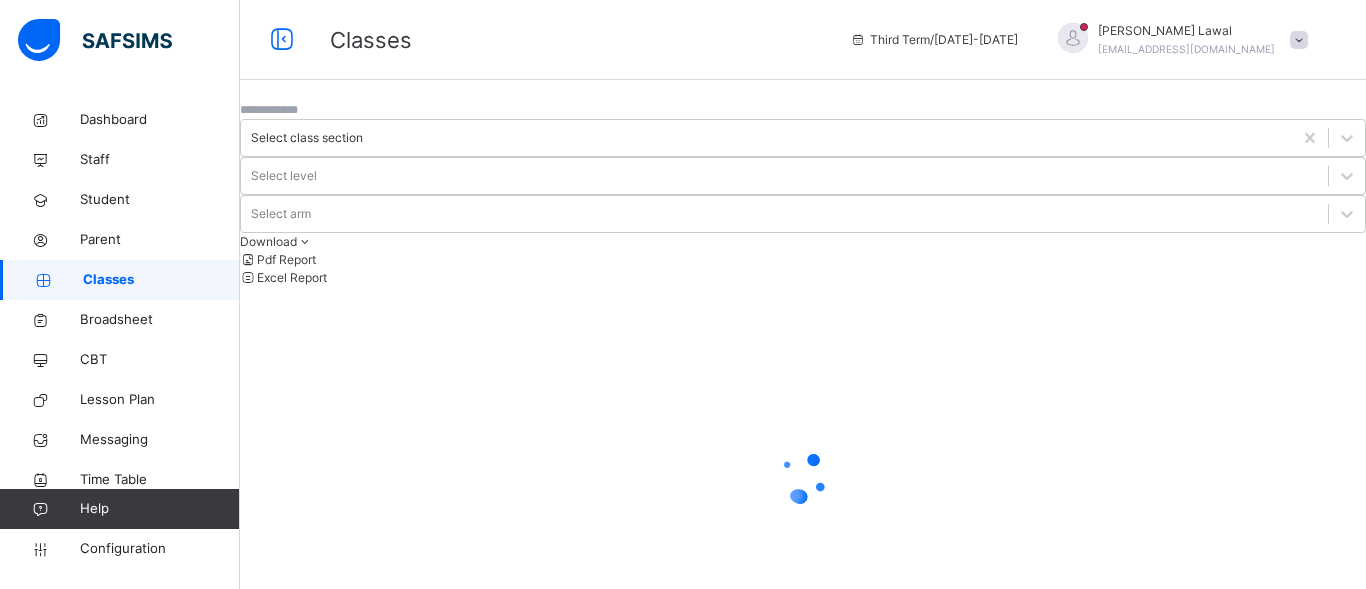 drag, startPoint x: 1365, startPoint y: 205, endPoint x: 1365, endPoint y: 182, distance: 23 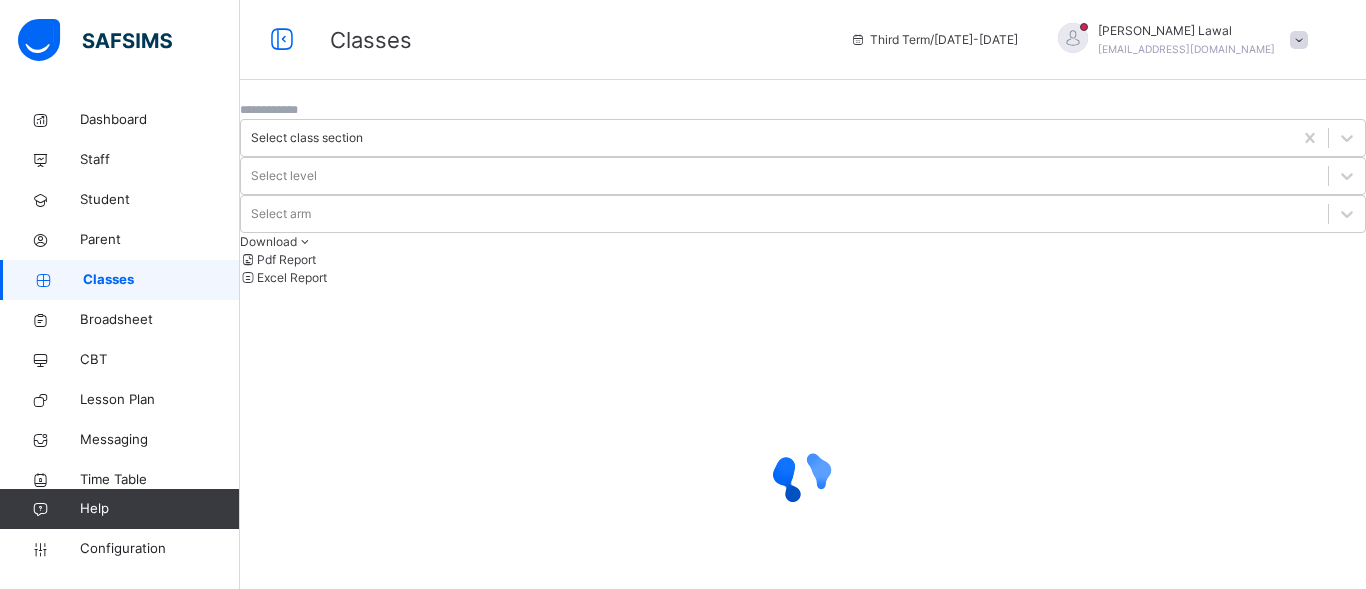 click on "Select class section Select level Select arm Download Pdf Report Excel Report × Form Teacher Select Form Teacher Admin Admin  Select Assistant Form Teacher [PERSON_NAME] Cancel Save" at bounding box center [803, 383] 